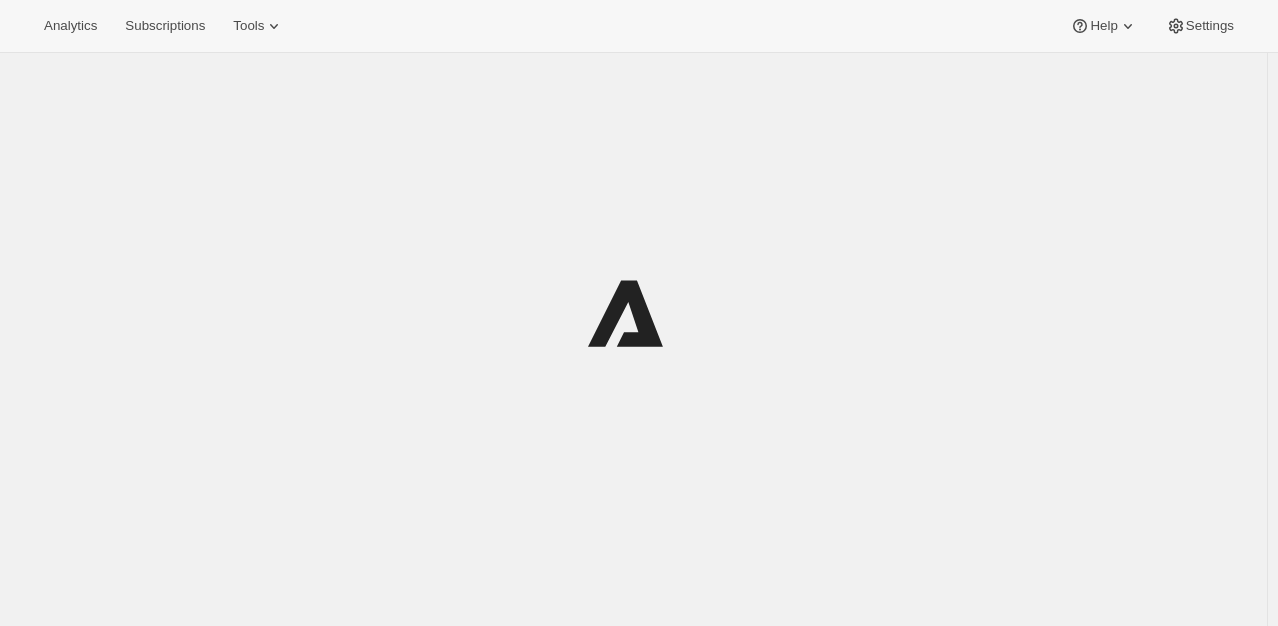 scroll, scrollTop: 0, scrollLeft: 0, axis: both 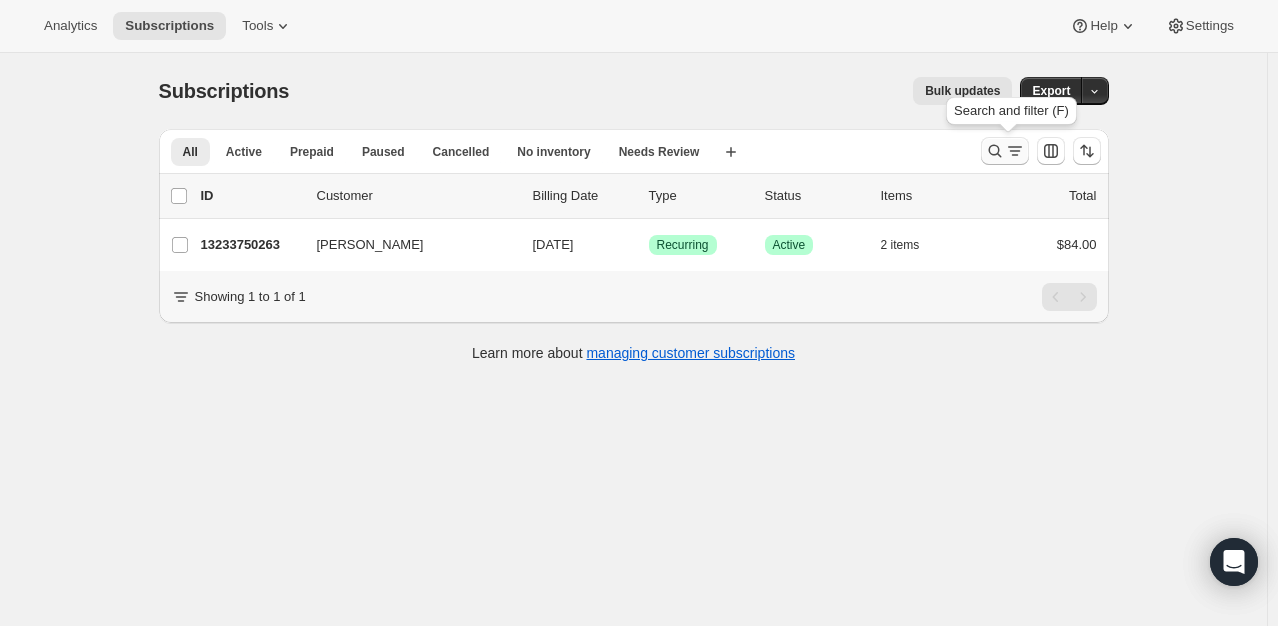 click 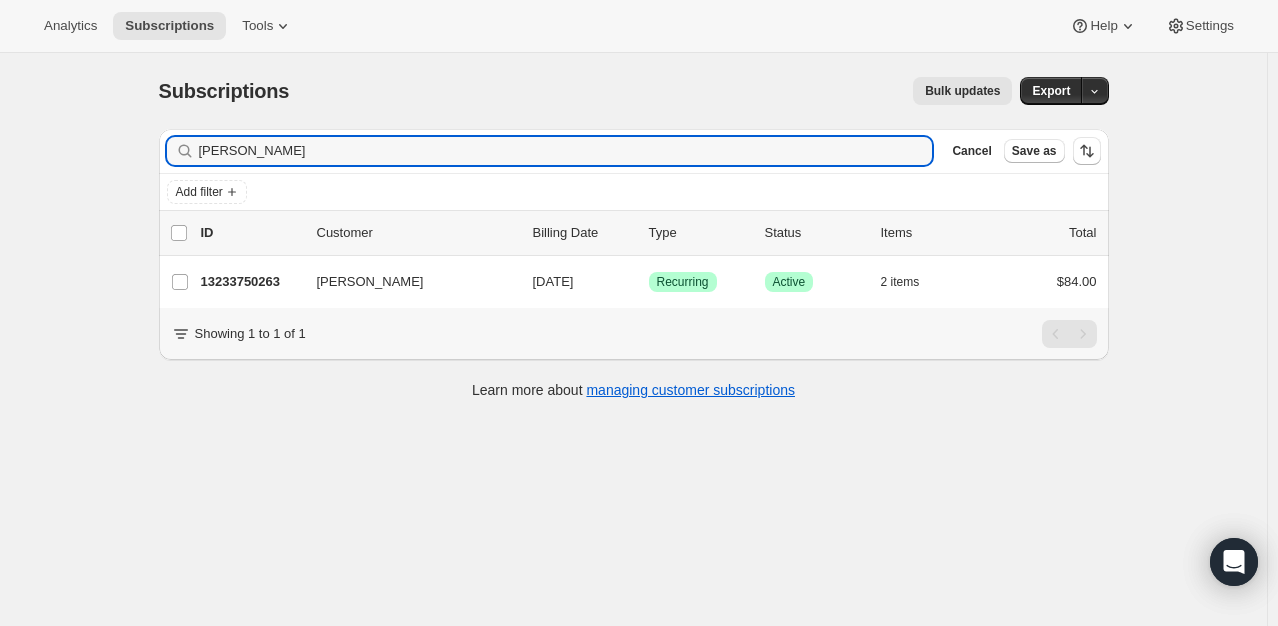 drag, startPoint x: 308, startPoint y: 152, endPoint x: 49, endPoint y: 146, distance: 259.0695 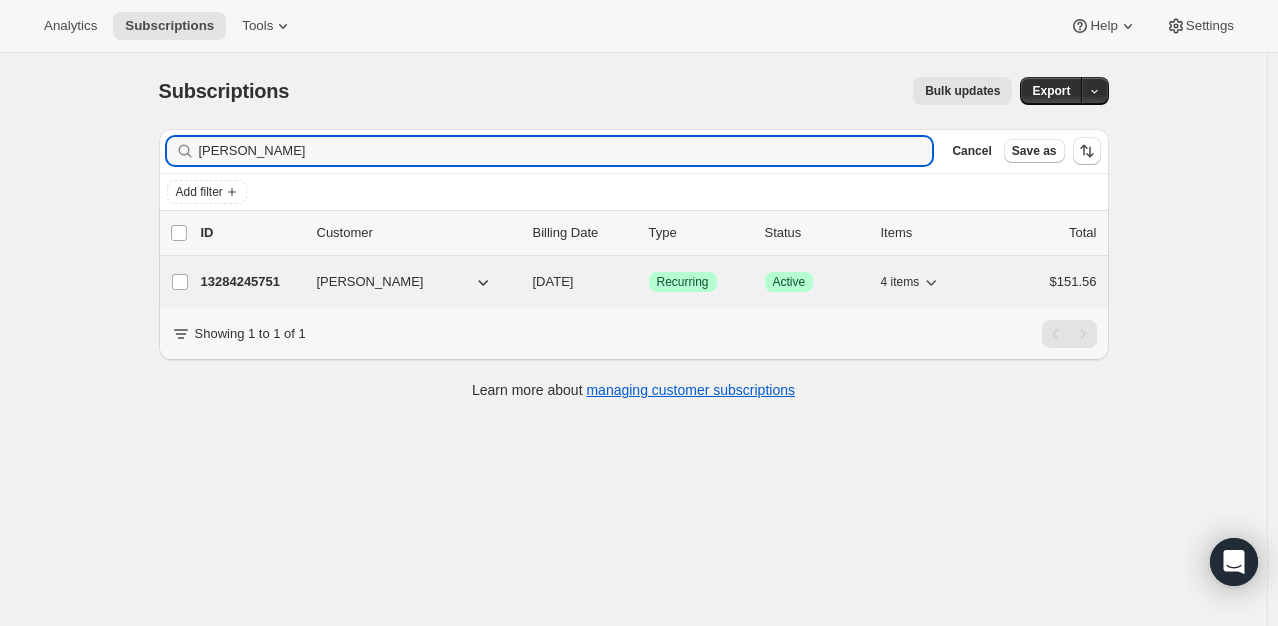 type on "[PERSON_NAME]" 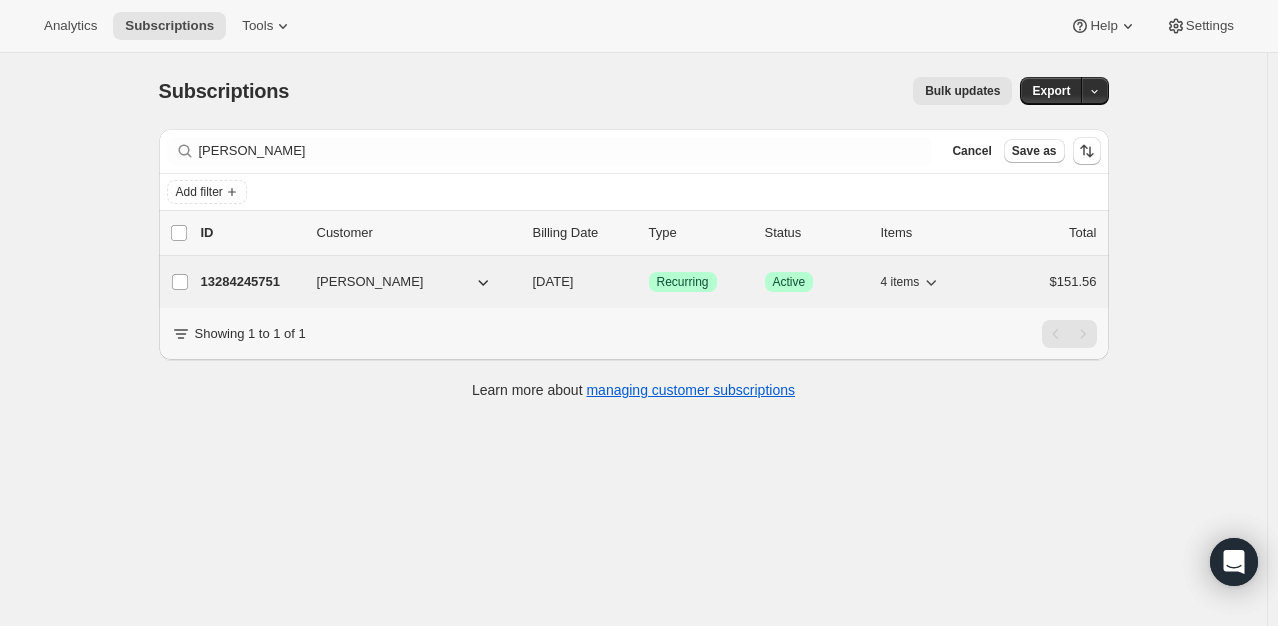 click on "13284245751" at bounding box center [251, 282] 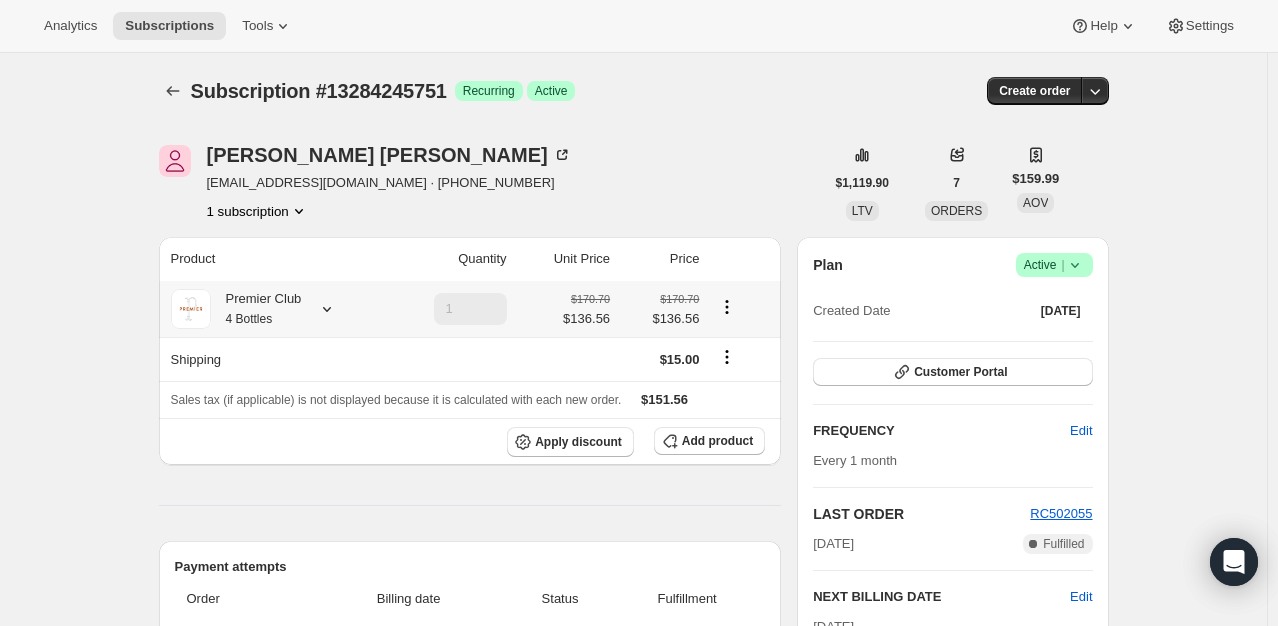 click 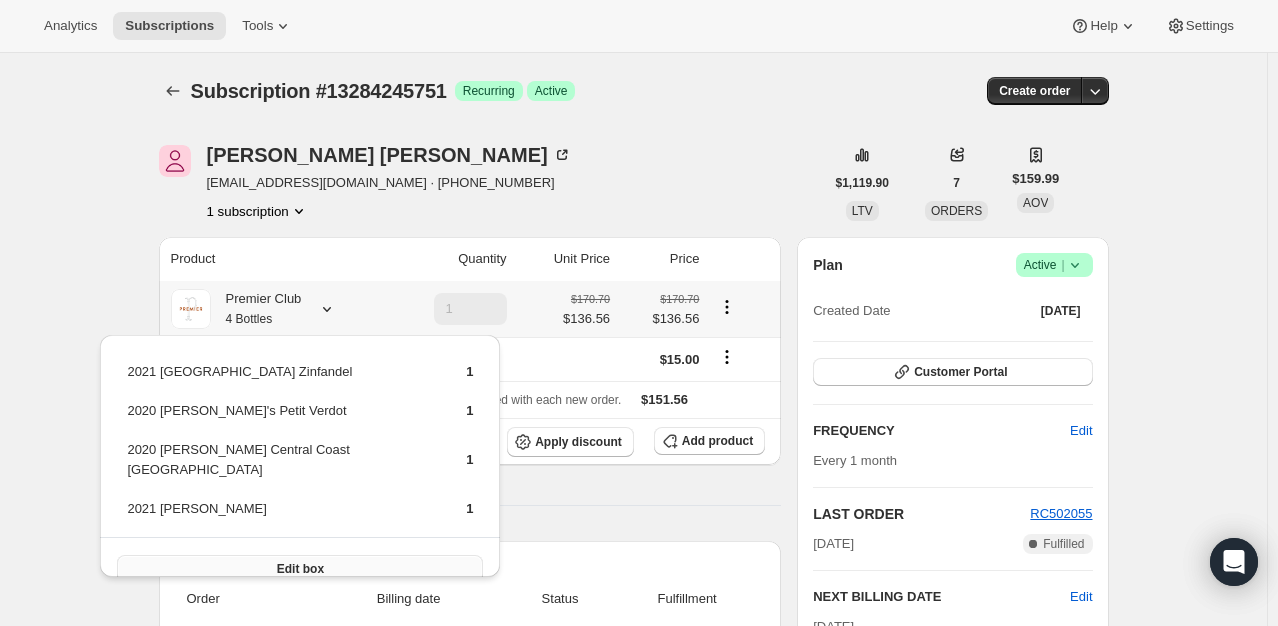 click on "Edit box" at bounding box center [300, 569] 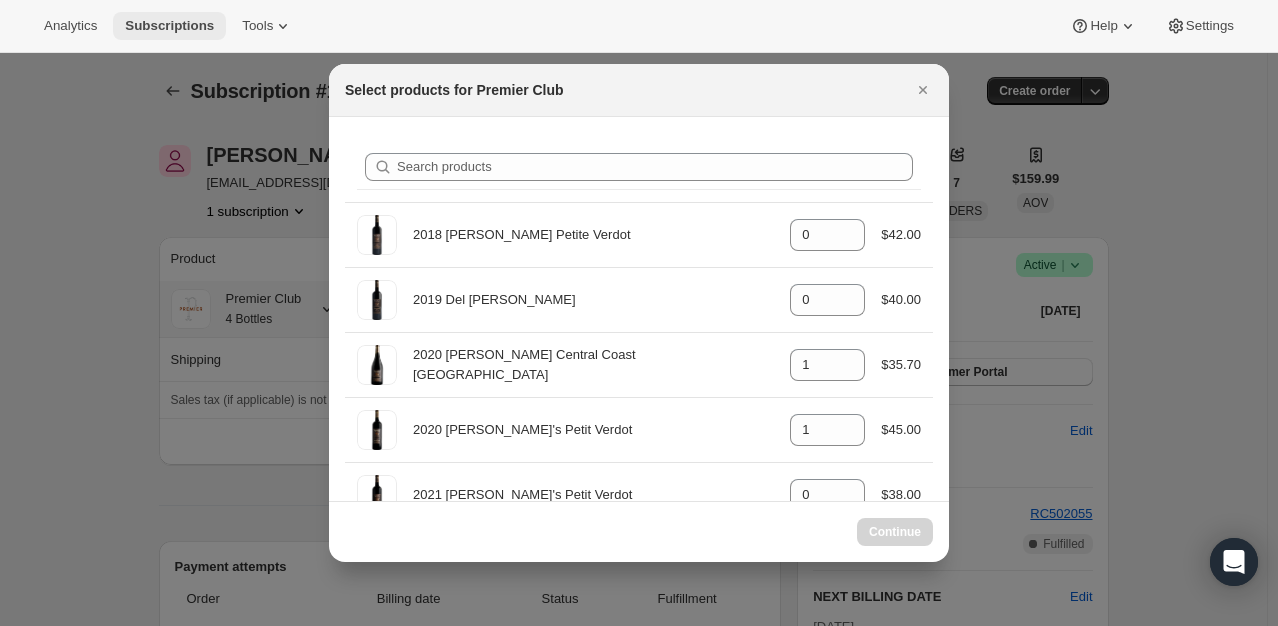 select on "gid://shopify/ProductVariant/49231318876407" 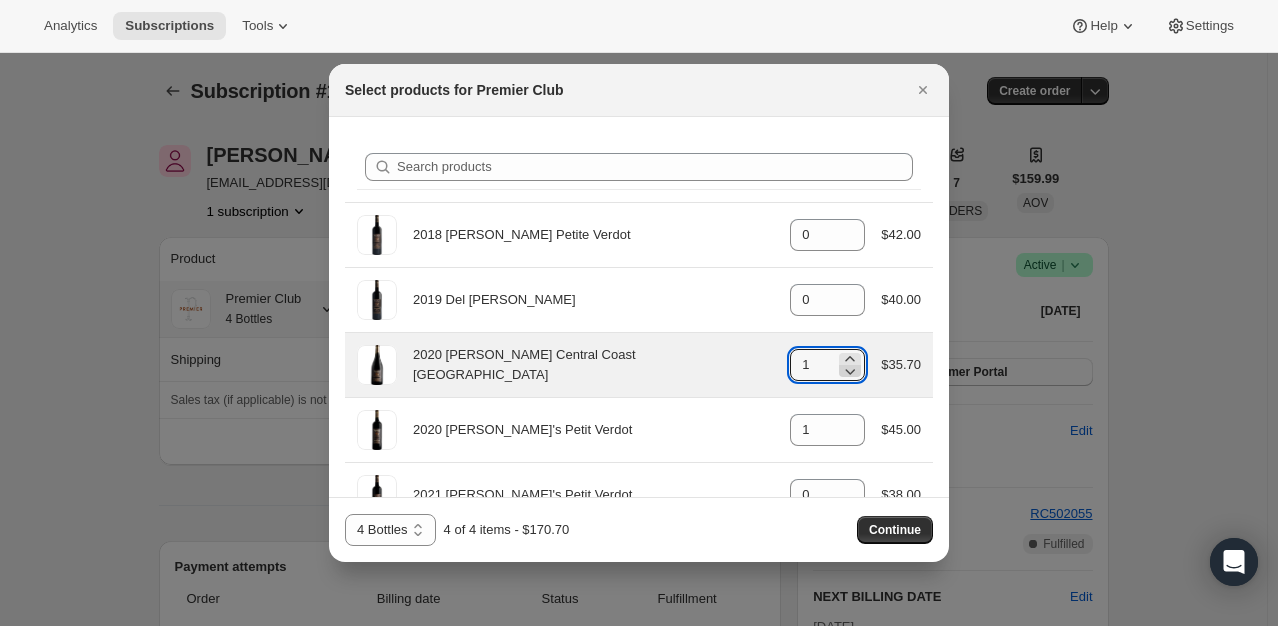 click 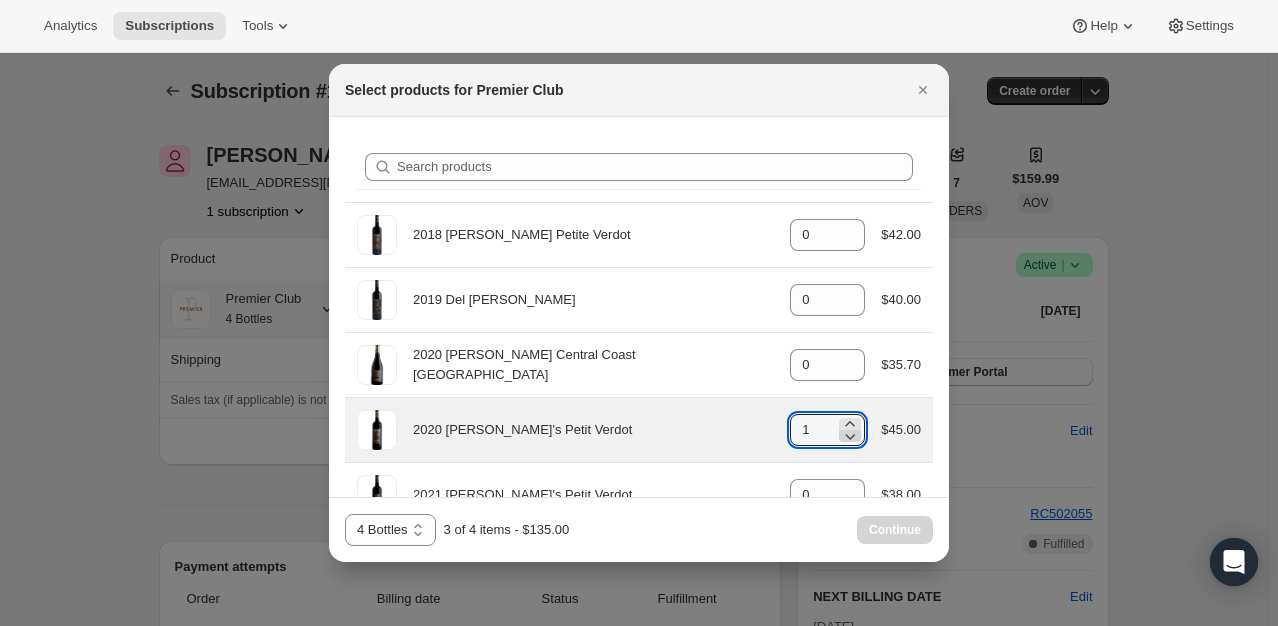click 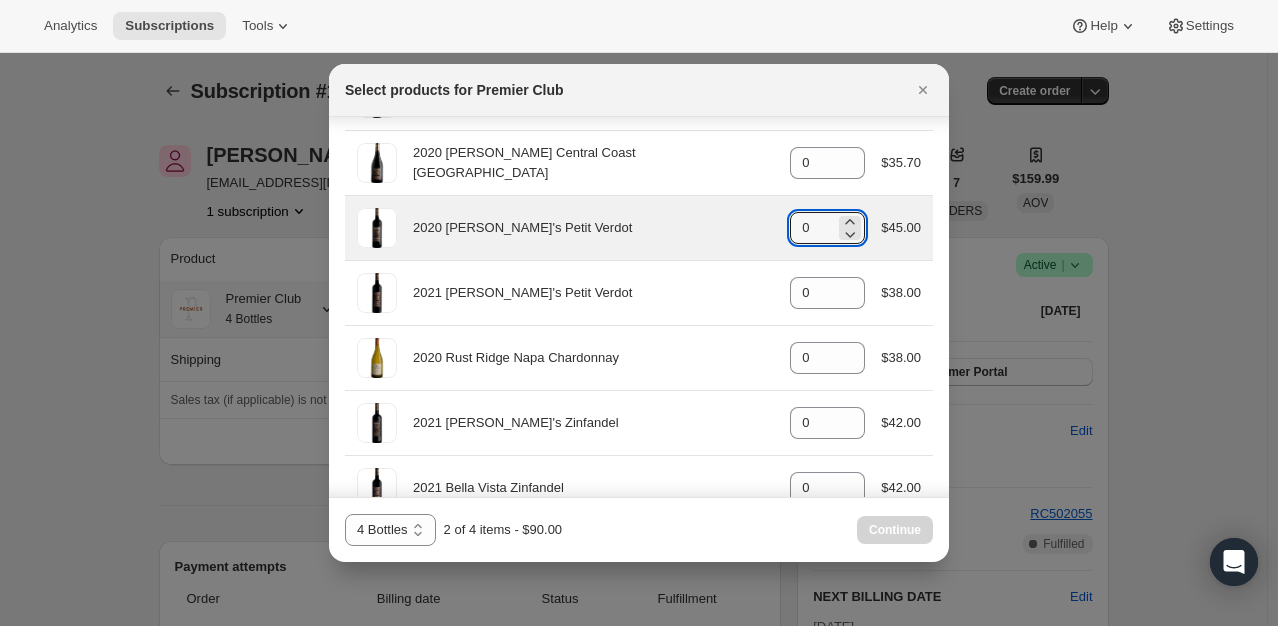 scroll, scrollTop: 203, scrollLeft: 0, axis: vertical 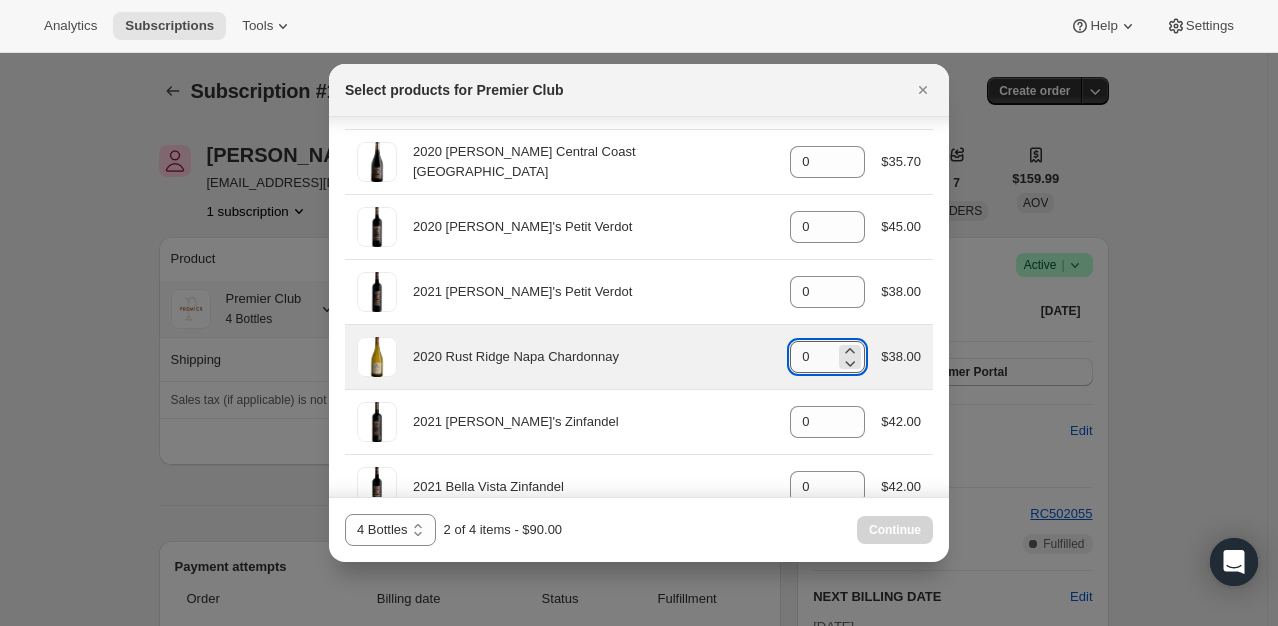 click on "0" at bounding box center [812, 357] 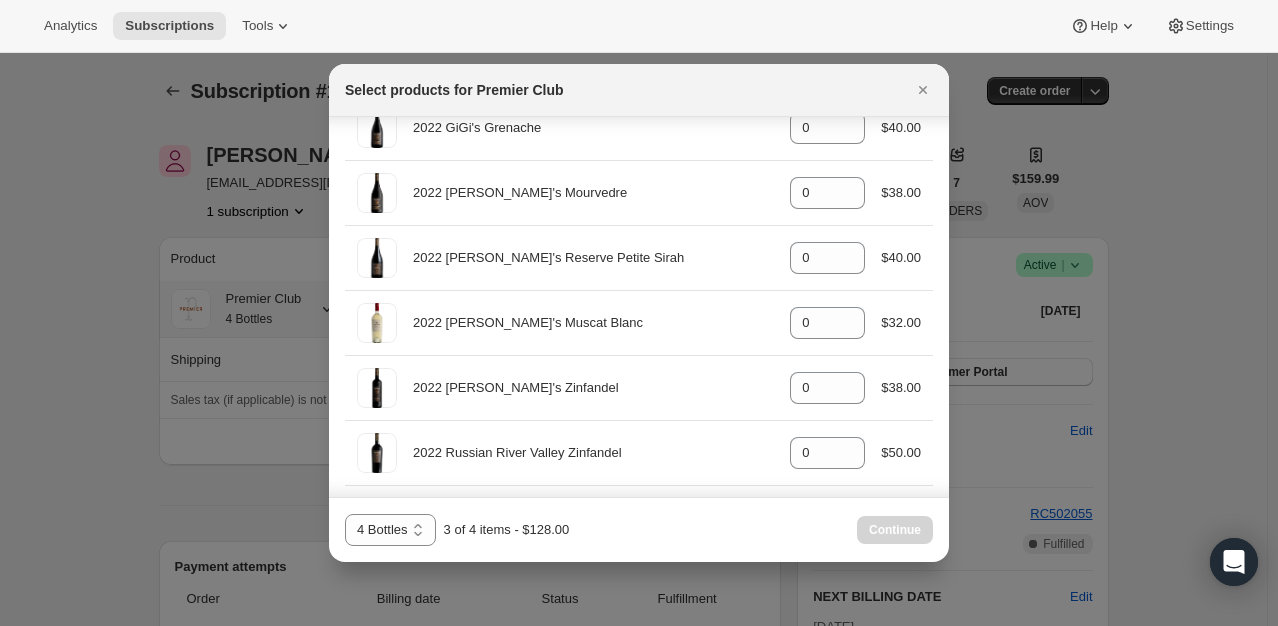 scroll, scrollTop: 1472, scrollLeft: 0, axis: vertical 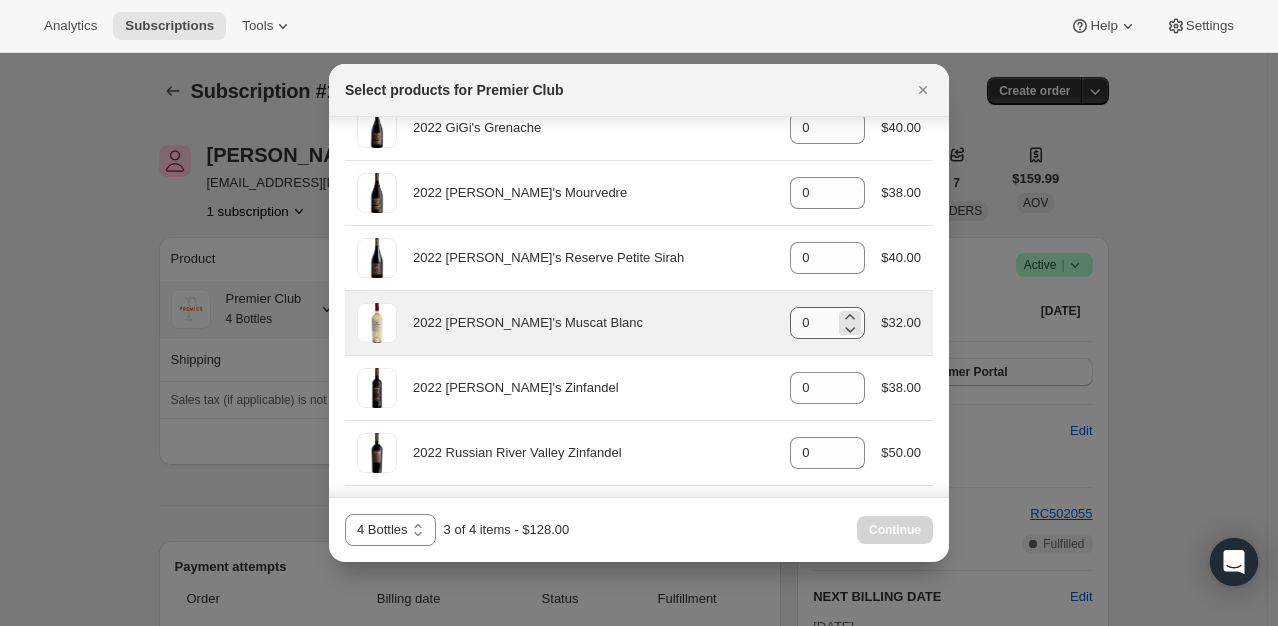 type on "1" 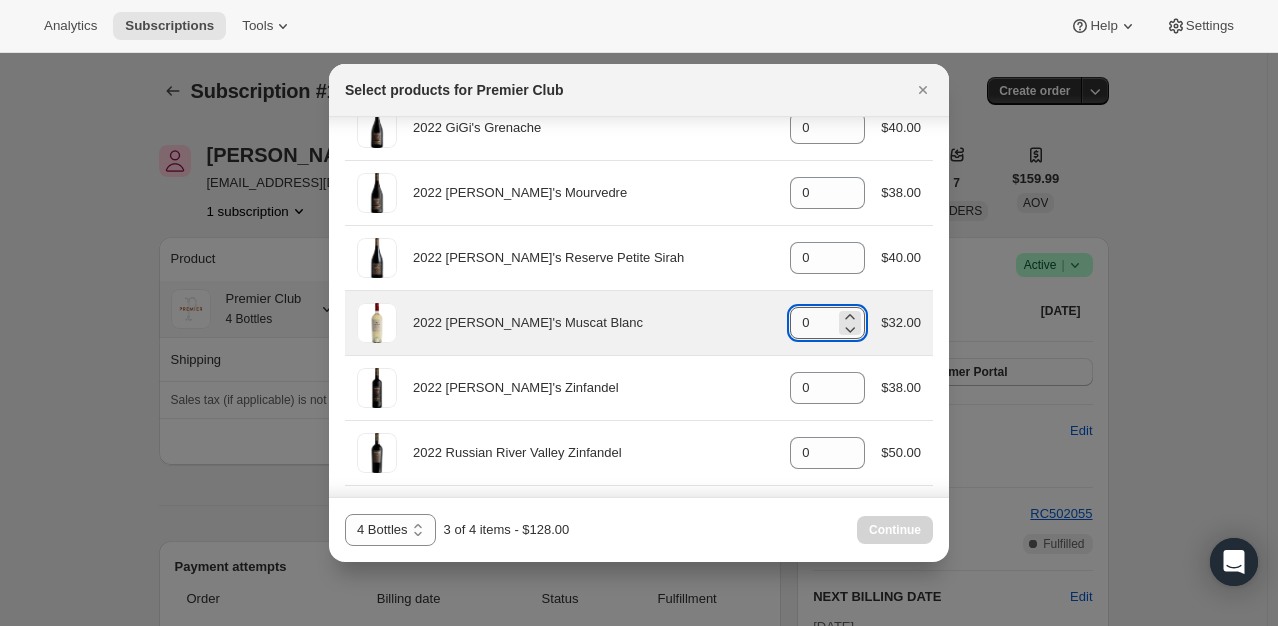 click on "0" at bounding box center [812, 323] 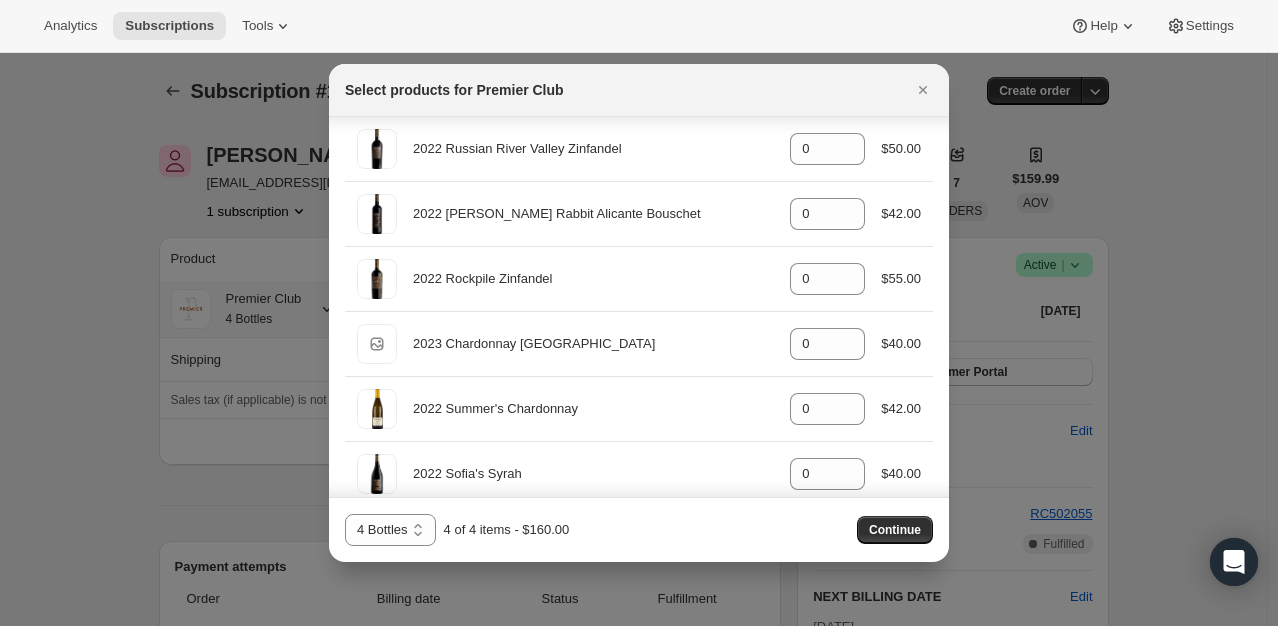 scroll, scrollTop: 1793, scrollLeft: 0, axis: vertical 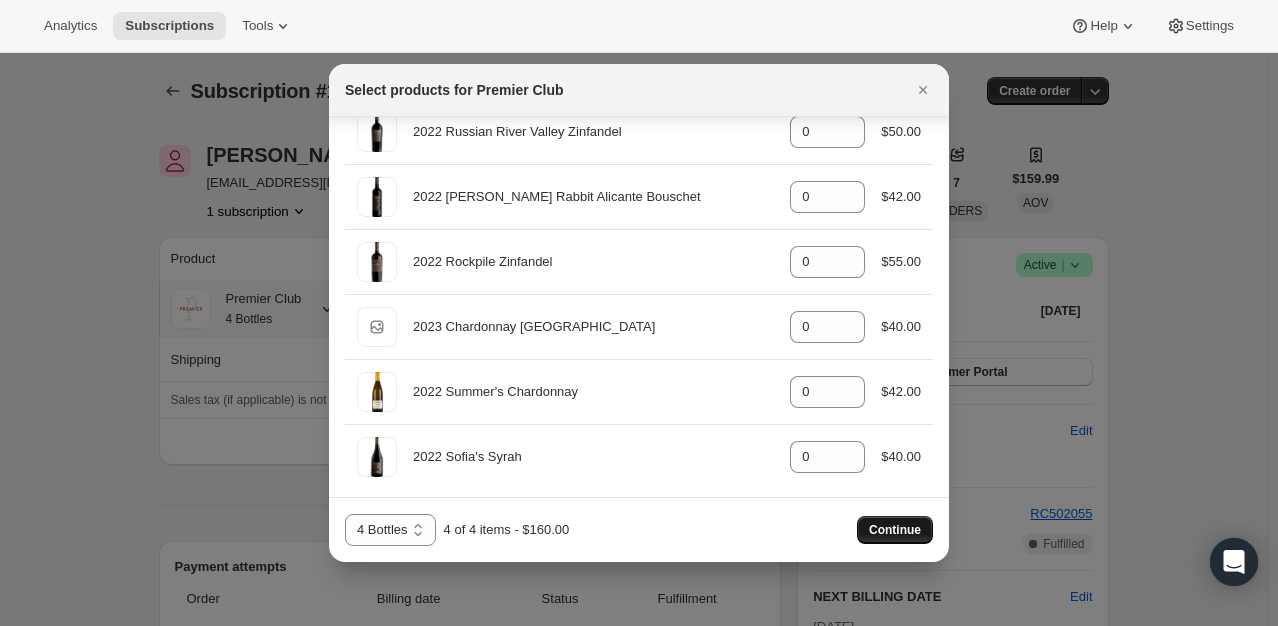 type on "1" 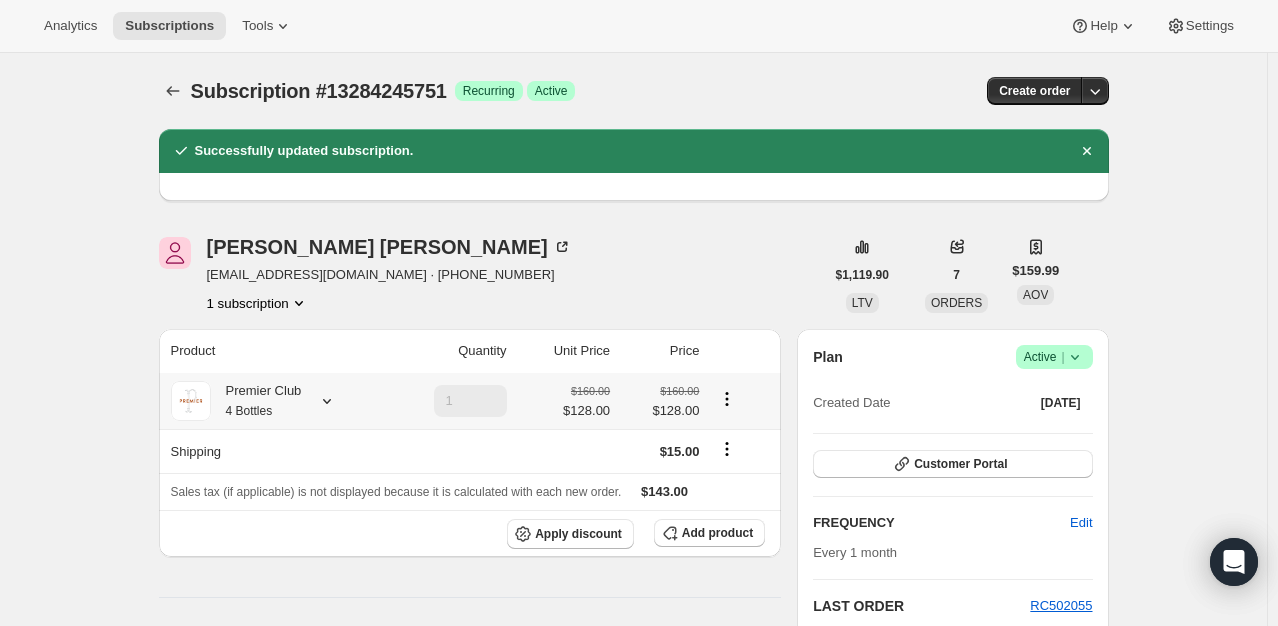 click 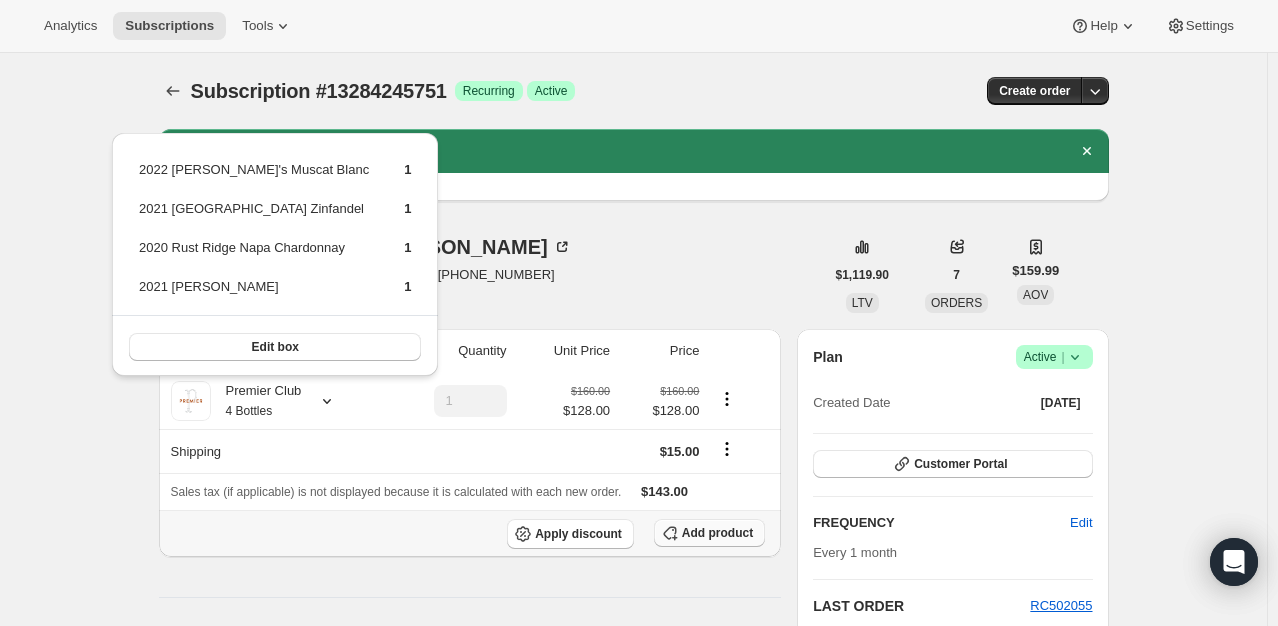 click on "Add product" at bounding box center (709, 533) 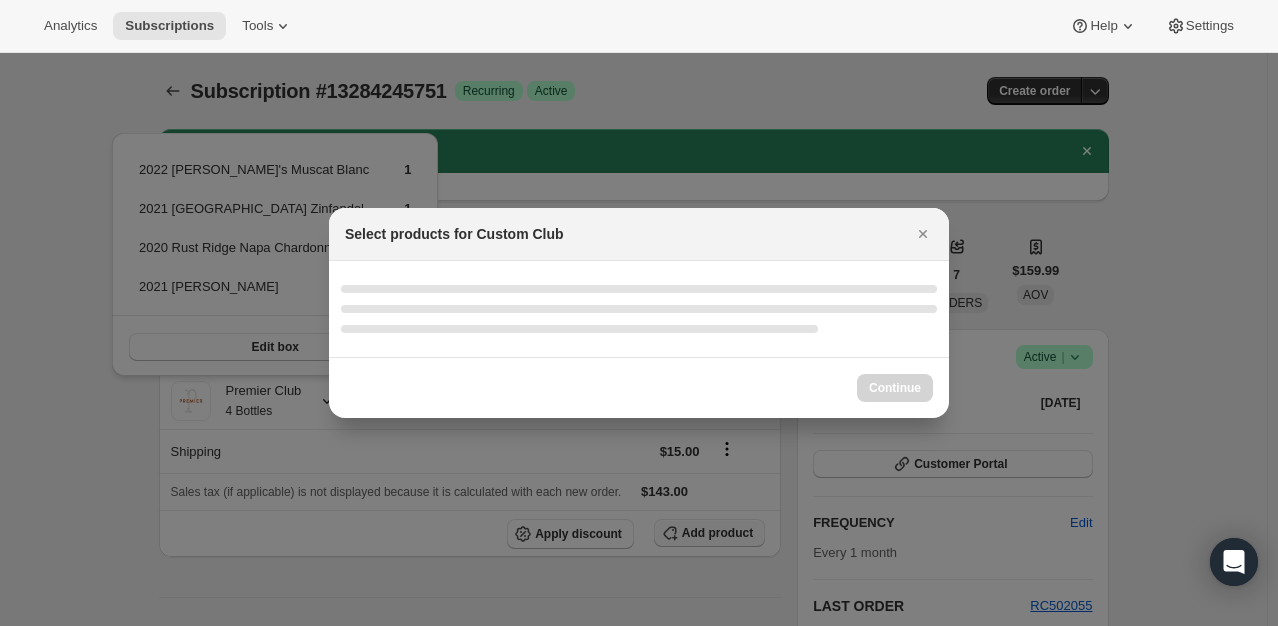 select on "gid://shopify/ProductVariant/49231431991543" 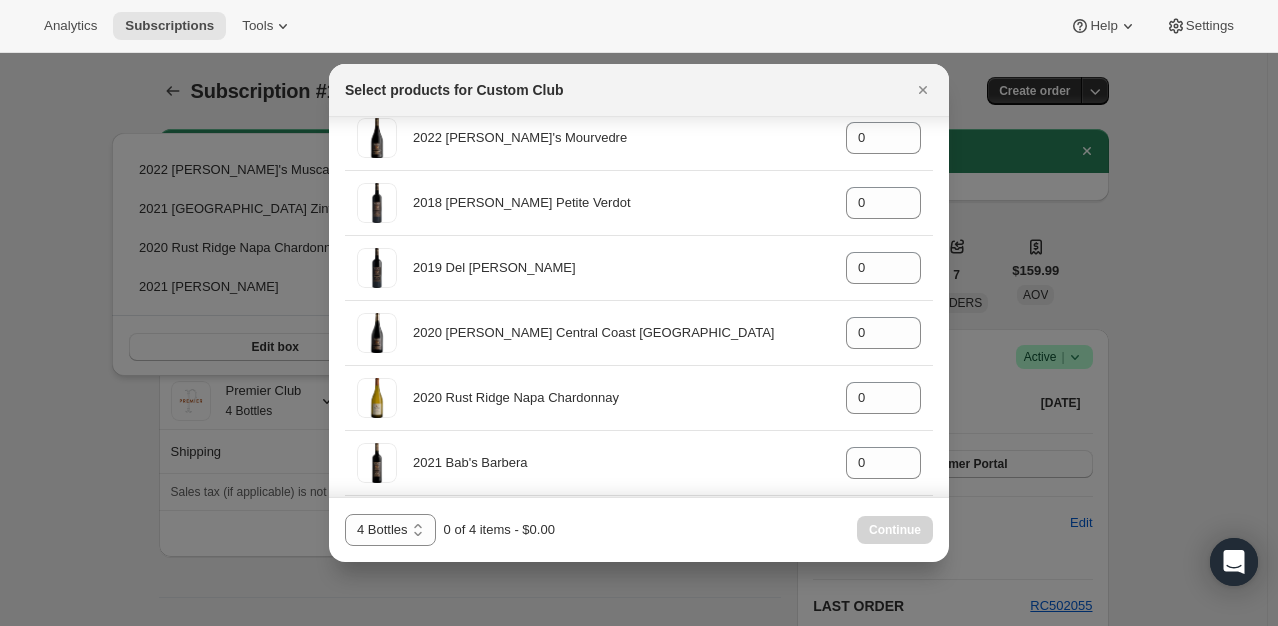 scroll, scrollTop: 676, scrollLeft: 0, axis: vertical 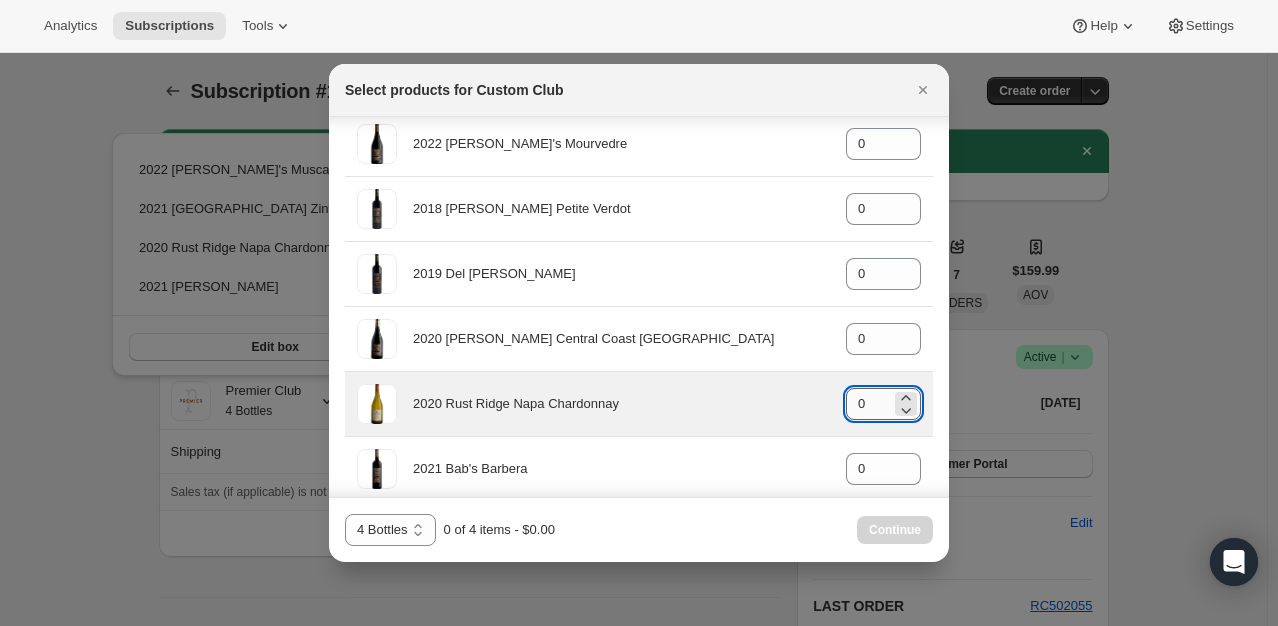 click on "0" at bounding box center (868, 404) 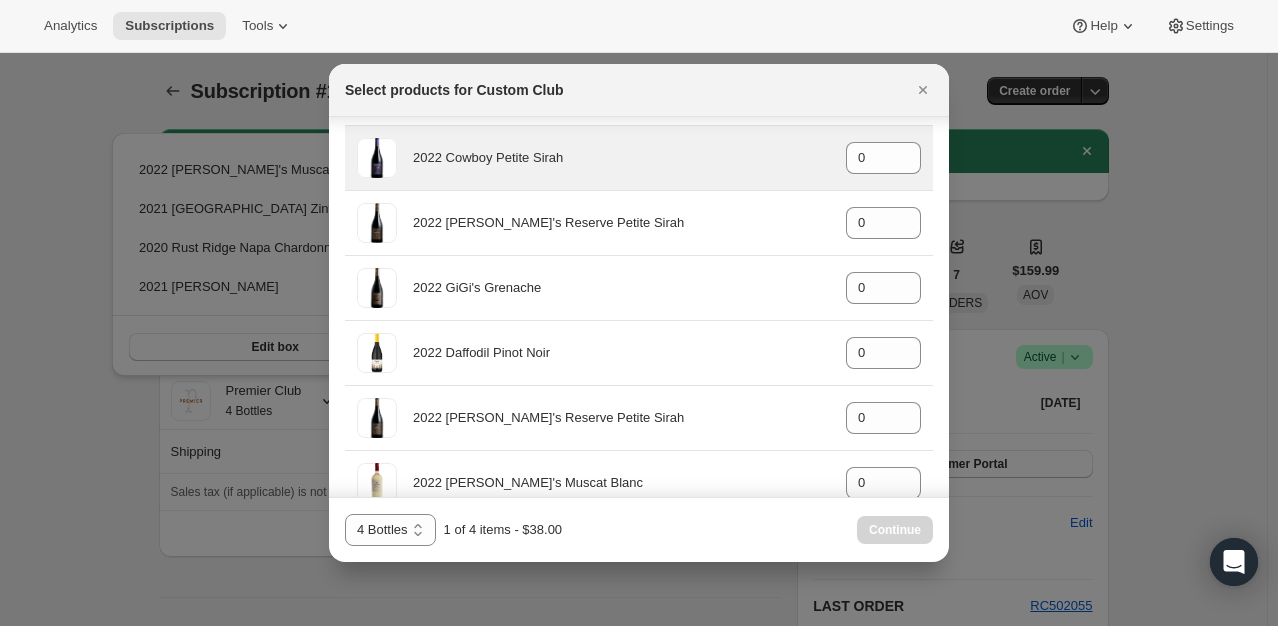 scroll, scrollTop: 1788, scrollLeft: 0, axis: vertical 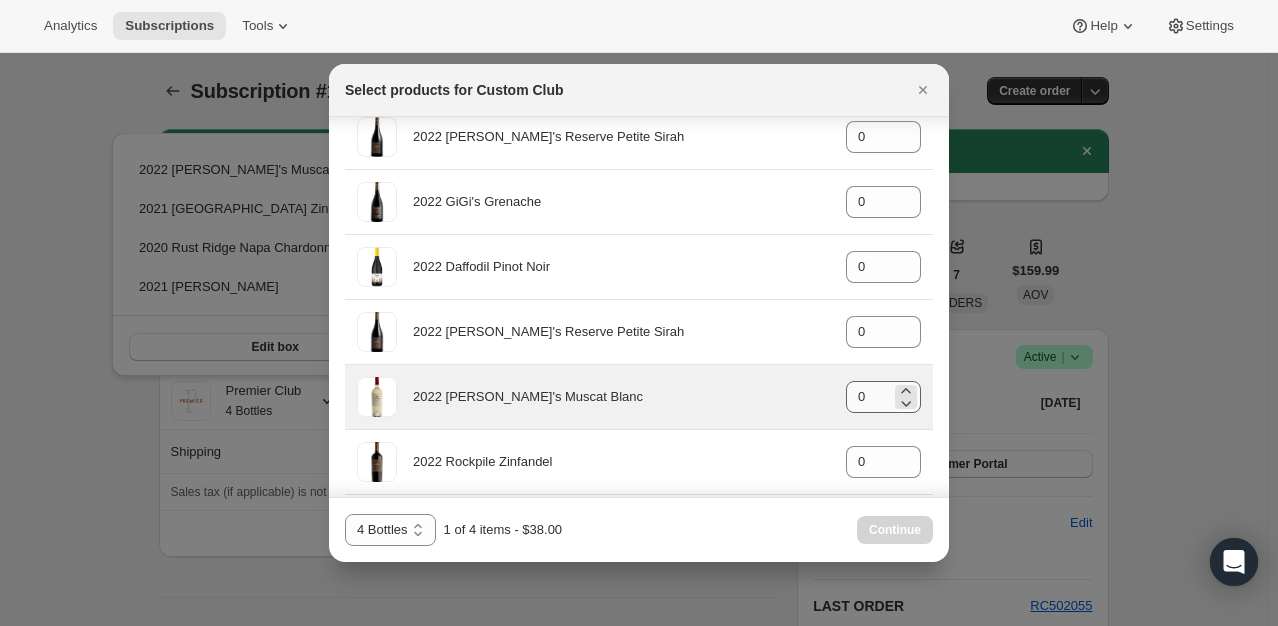 type on "1" 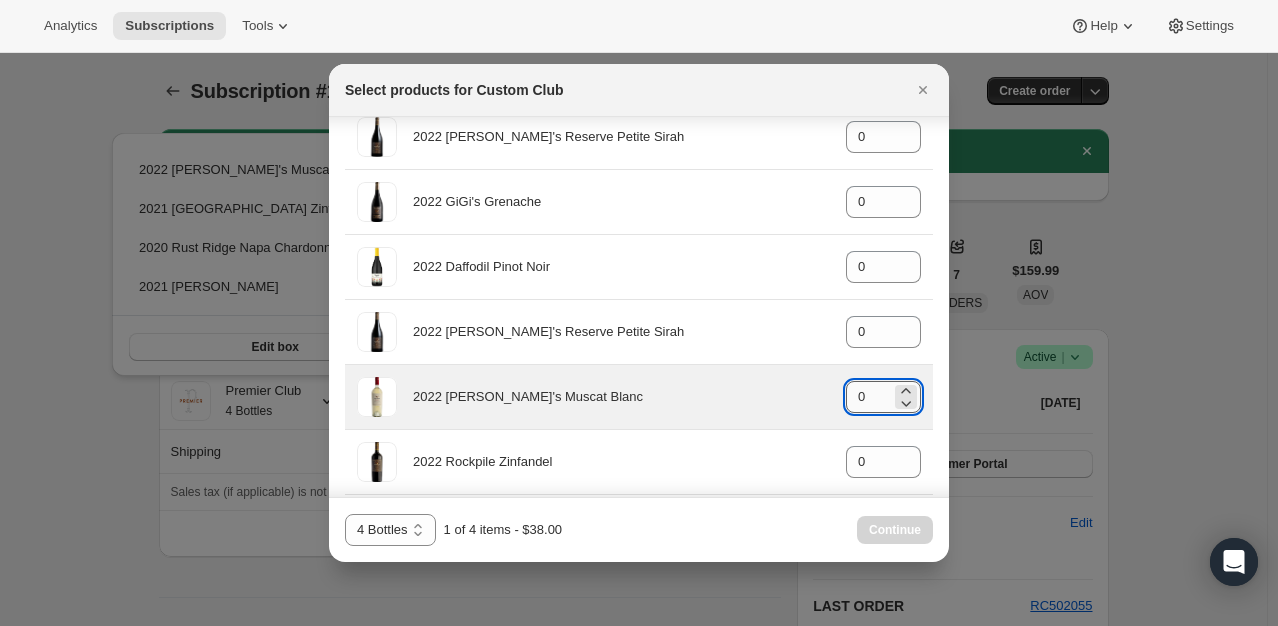click on "0" at bounding box center [868, 397] 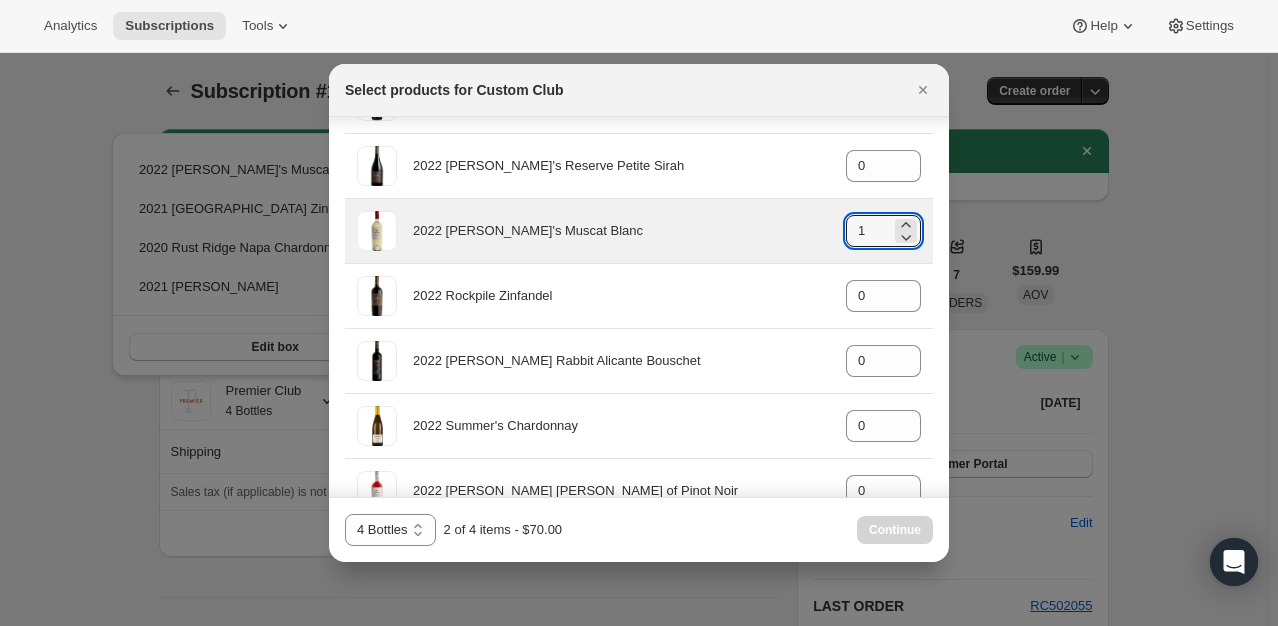 scroll, scrollTop: 2159, scrollLeft: 0, axis: vertical 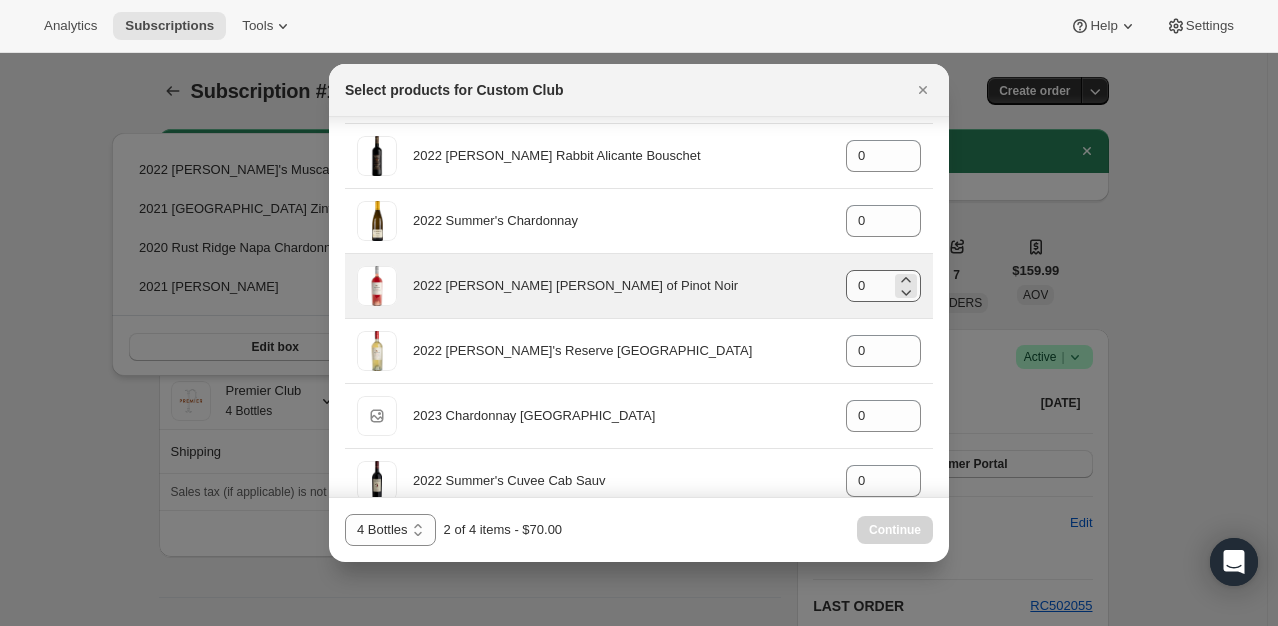 type on "1" 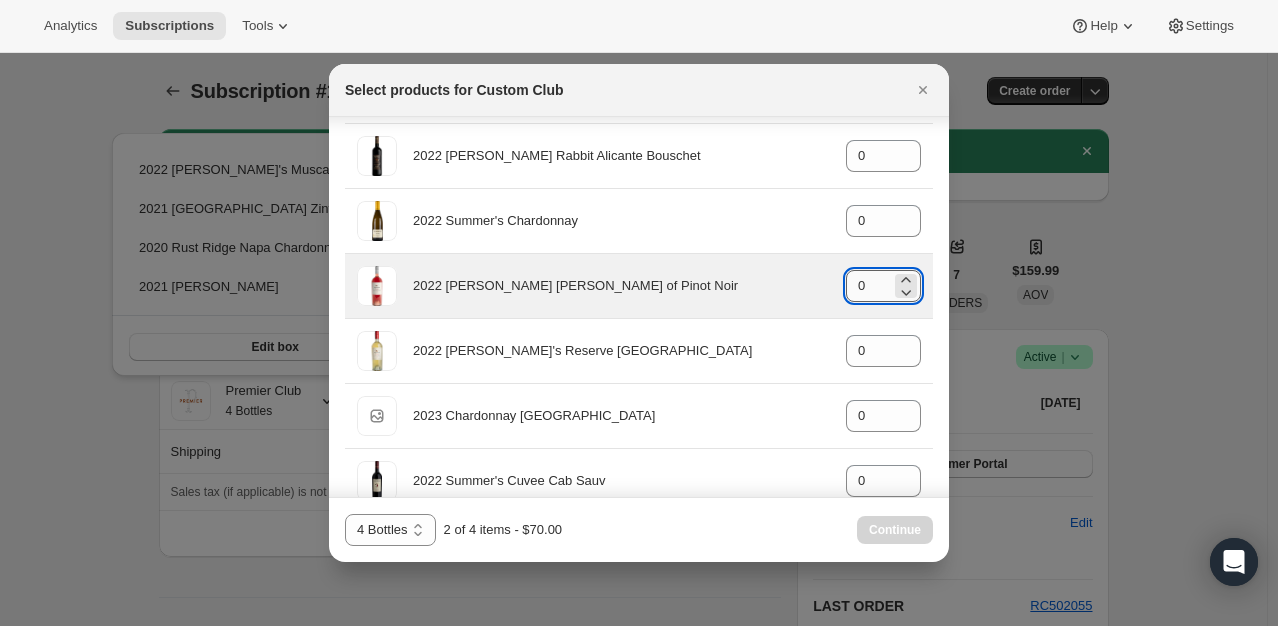 click on "0" at bounding box center [868, 286] 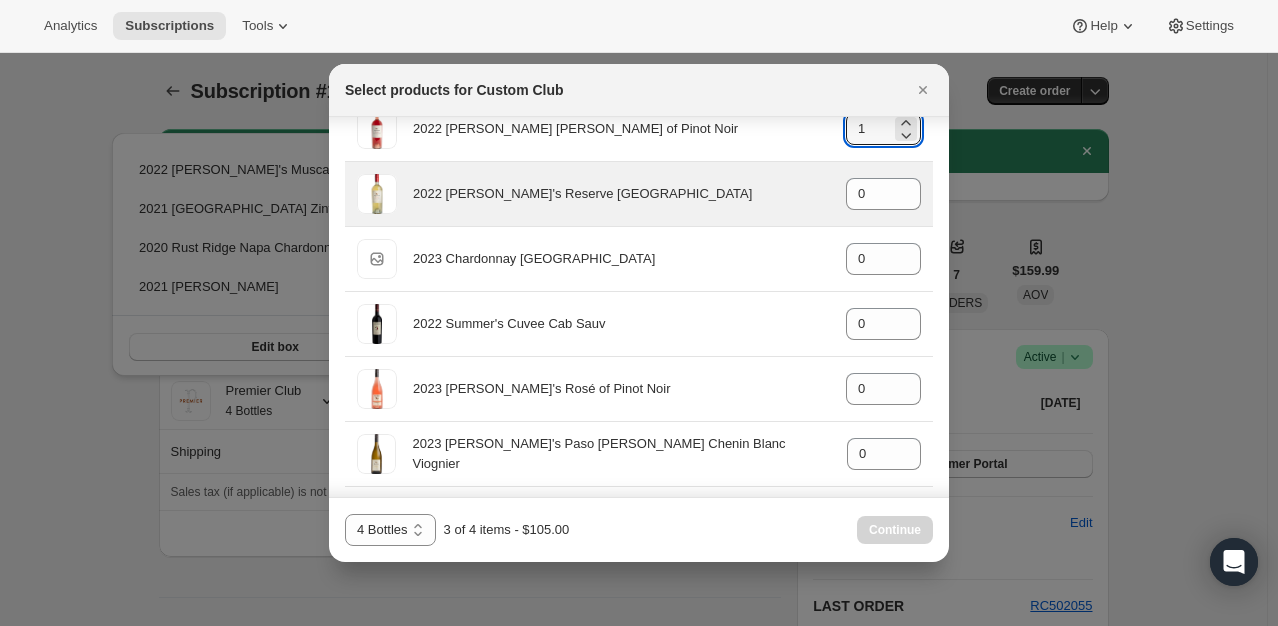 scroll, scrollTop: 2343, scrollLeft: 0, axis: vertical 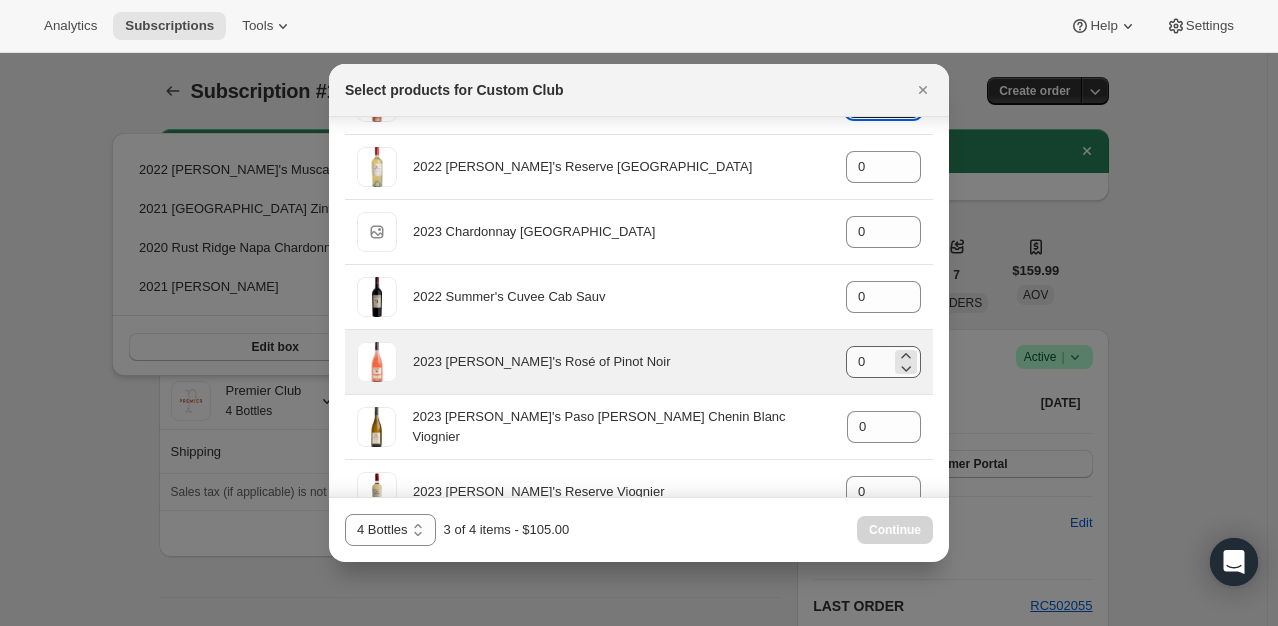 type on "1" 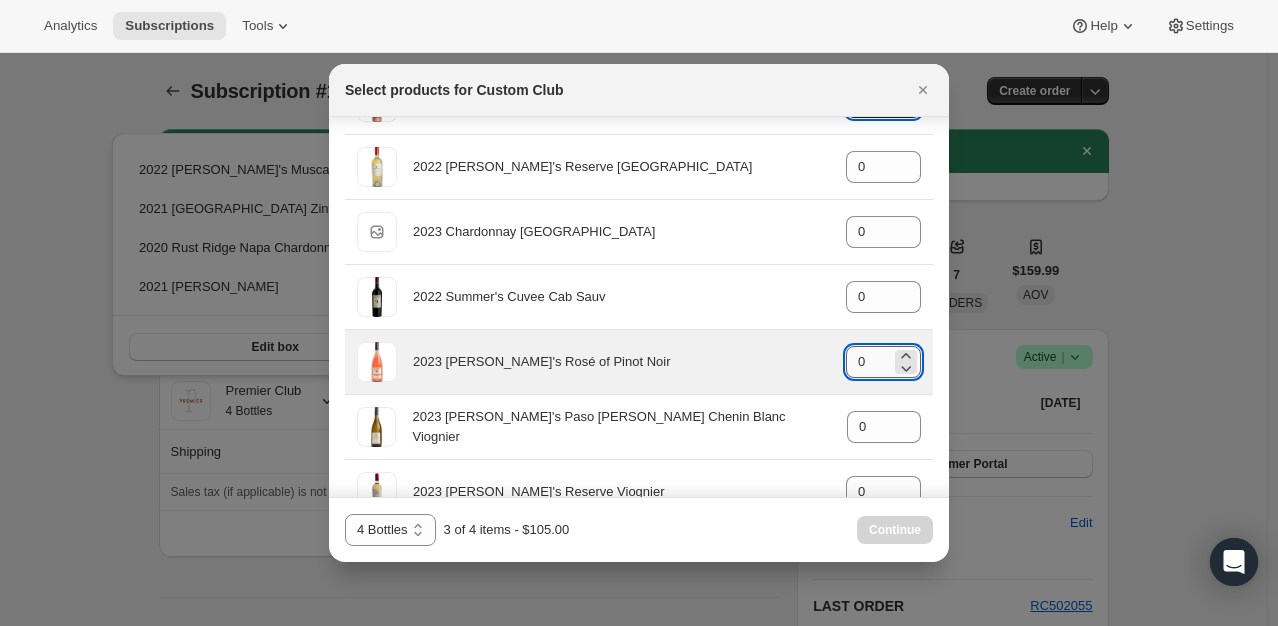 click on "0" at bounding box center (868, 362) 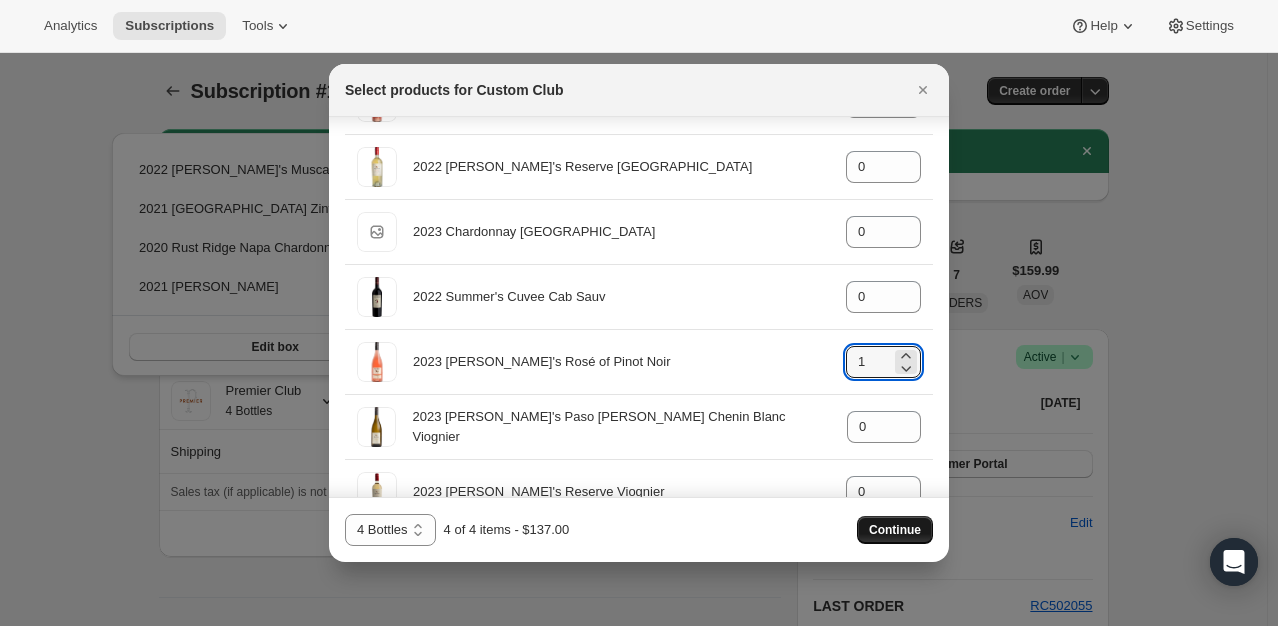 type on "1" 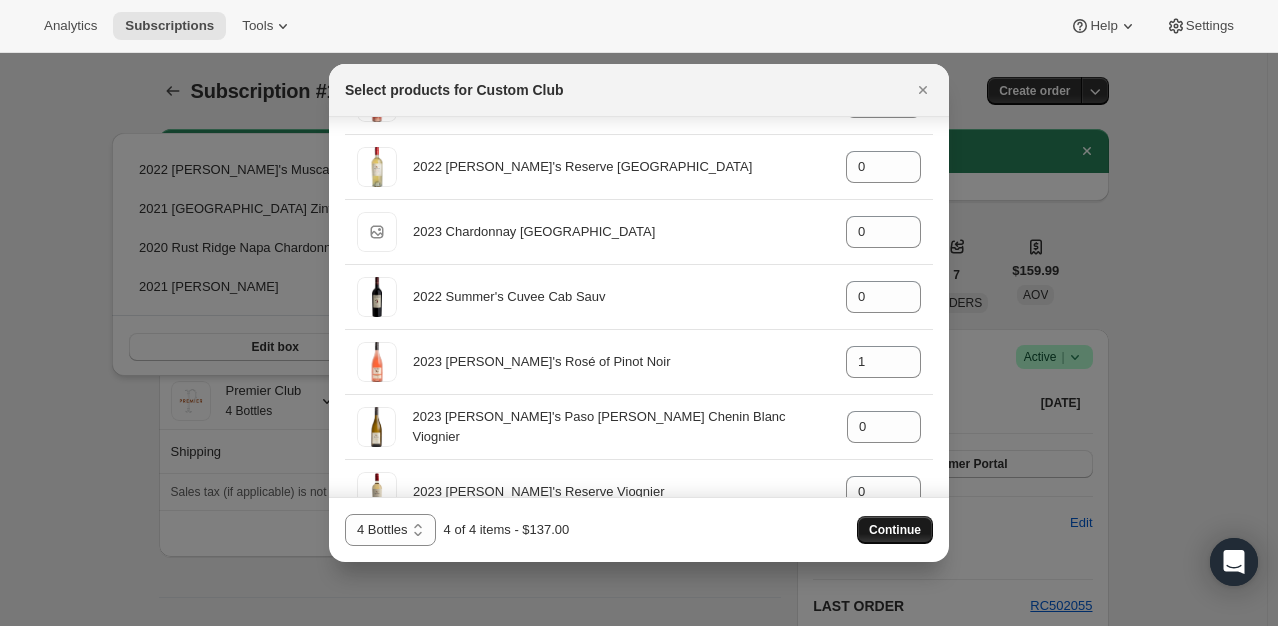 click on "Continue" at bounding box center [895, 530] 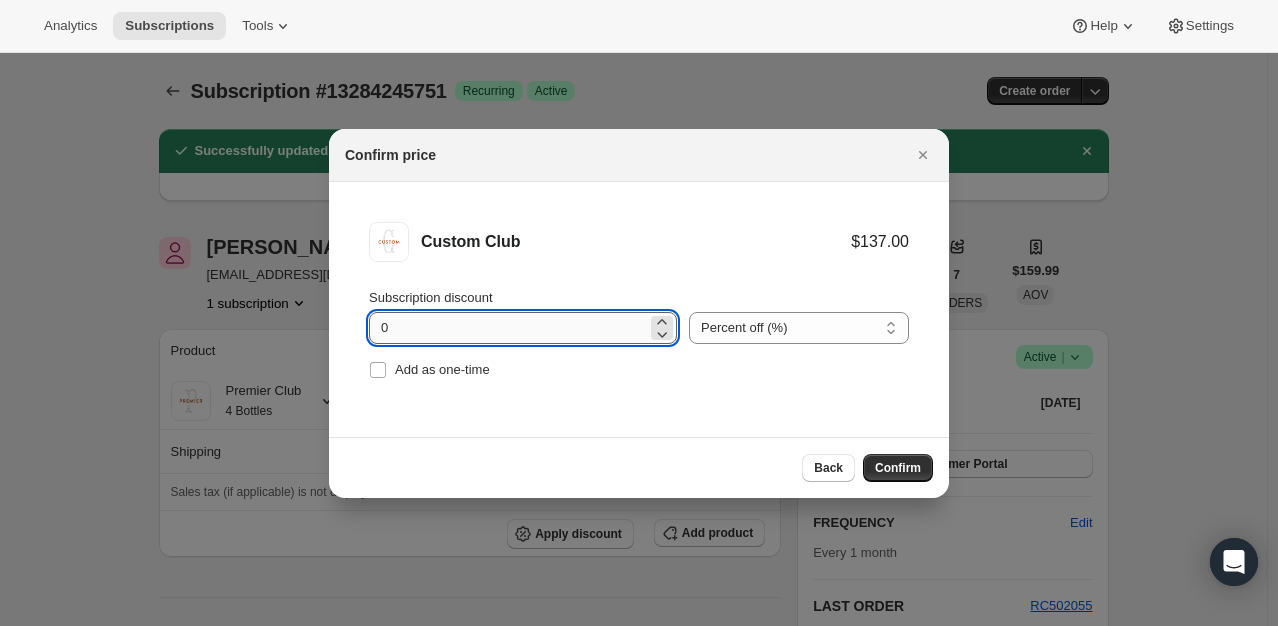 click on "0" at bounding box center [508, 328] 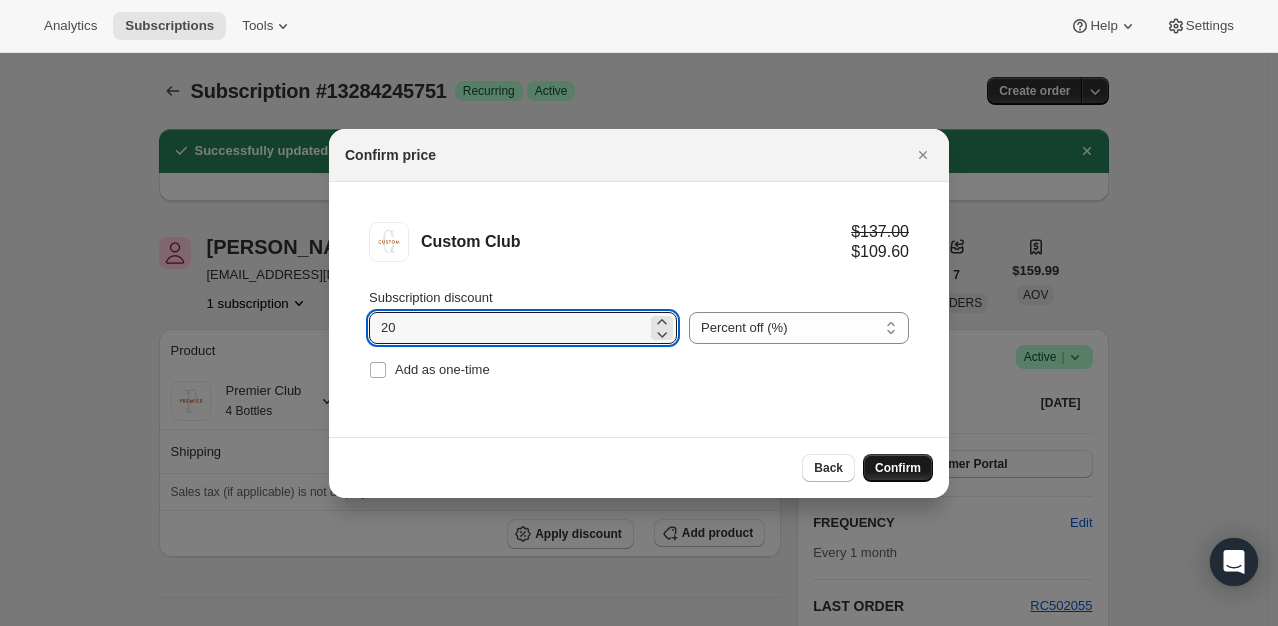 type on "20" 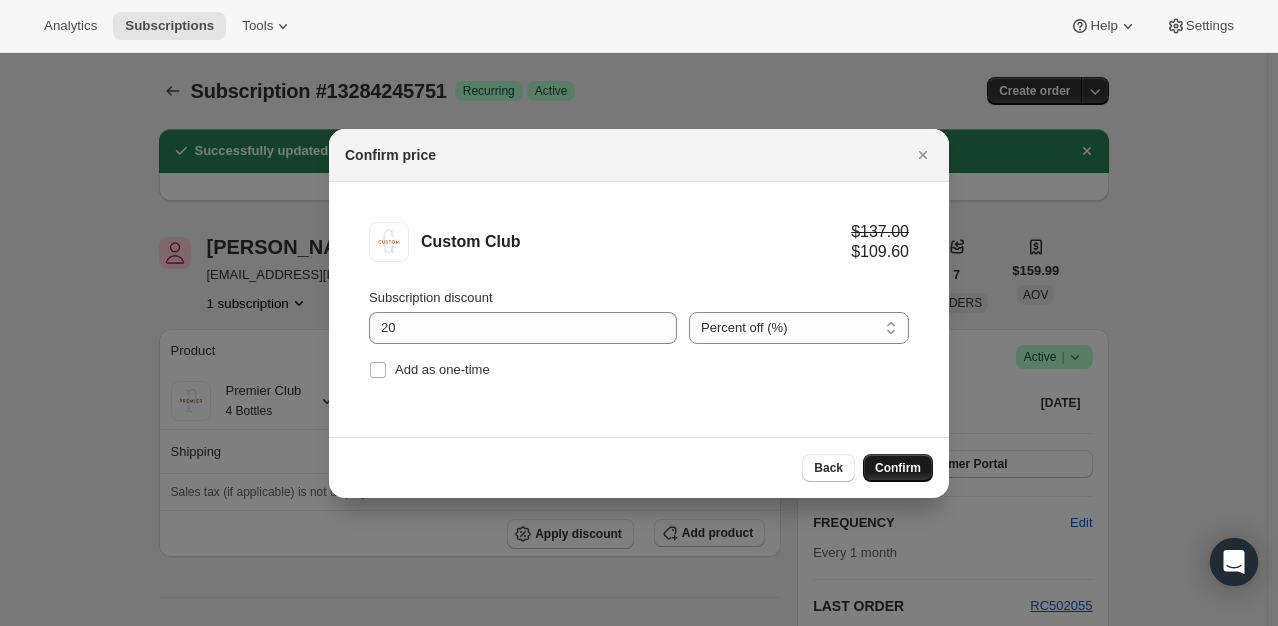 click on "Confirm" at bounding box center (898, 468) 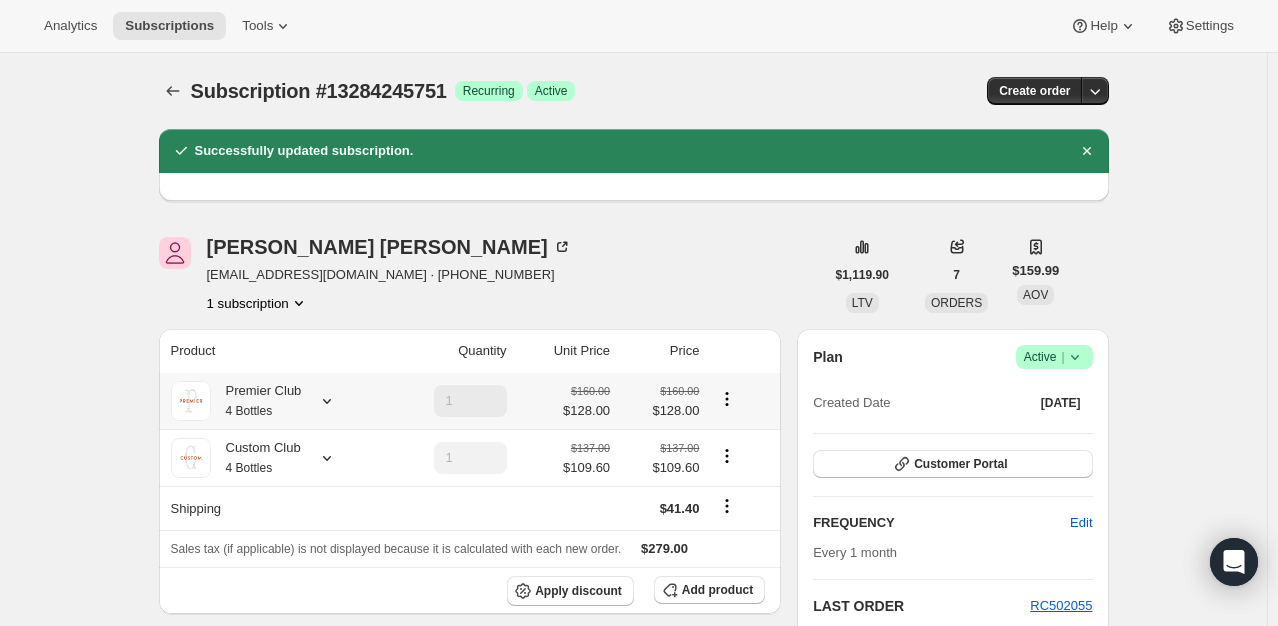 click 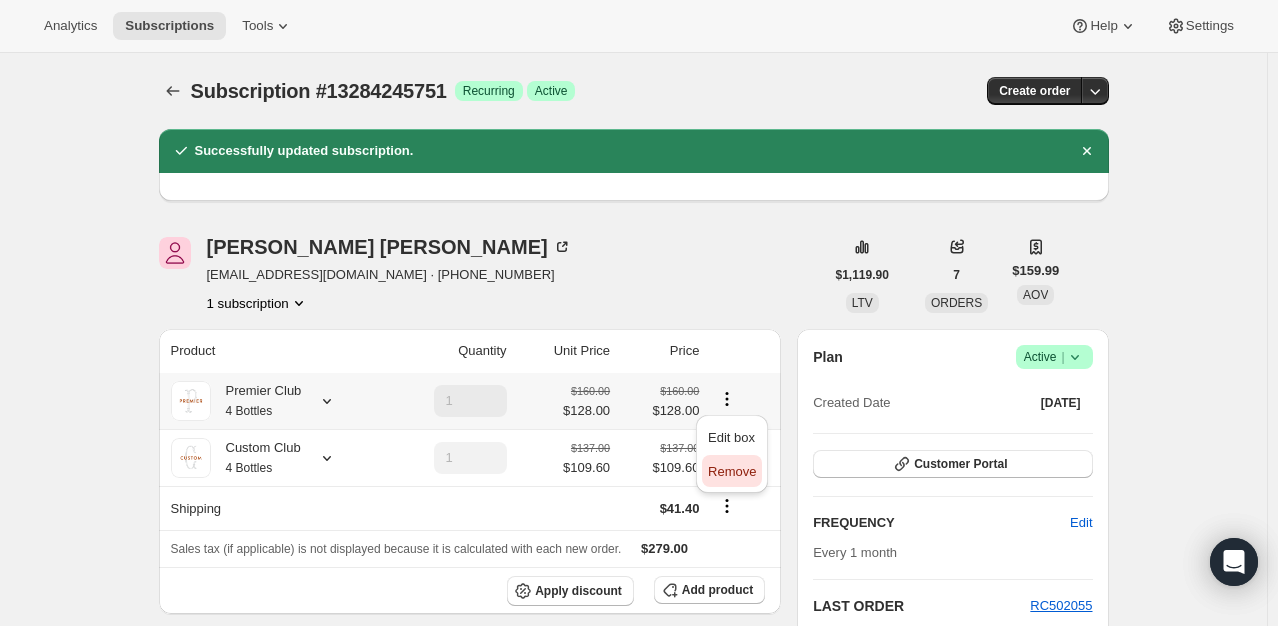 click on "Remove" at bounding box center [732, 471] 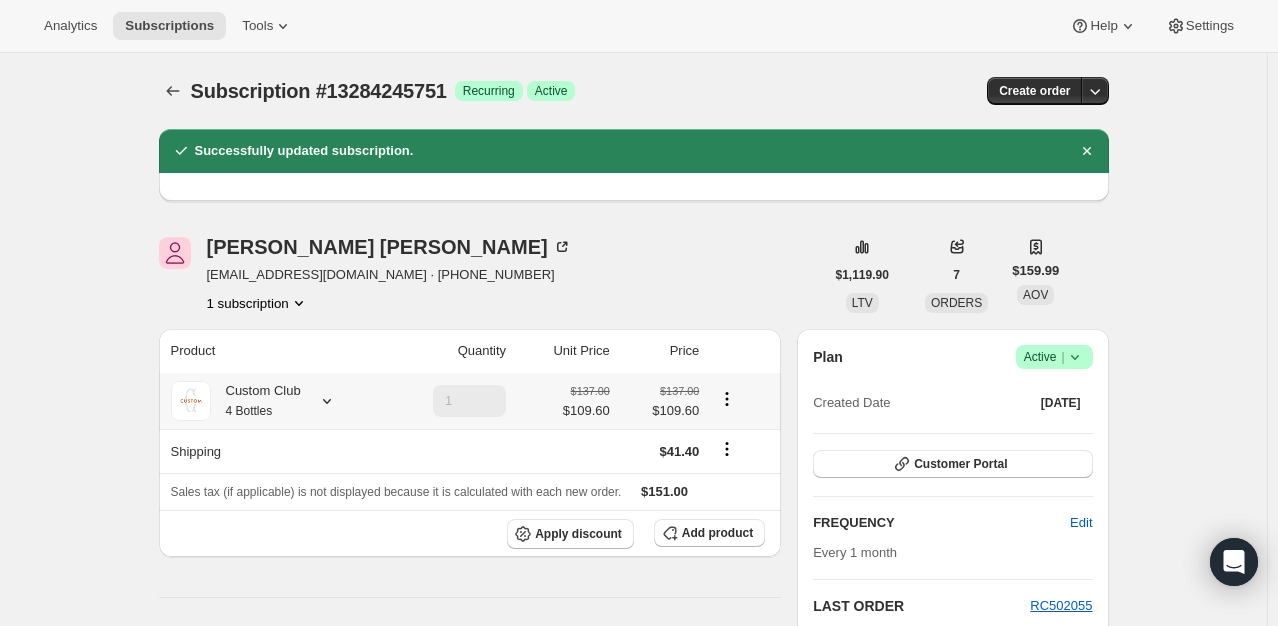 click at bounding box center (323, 401) 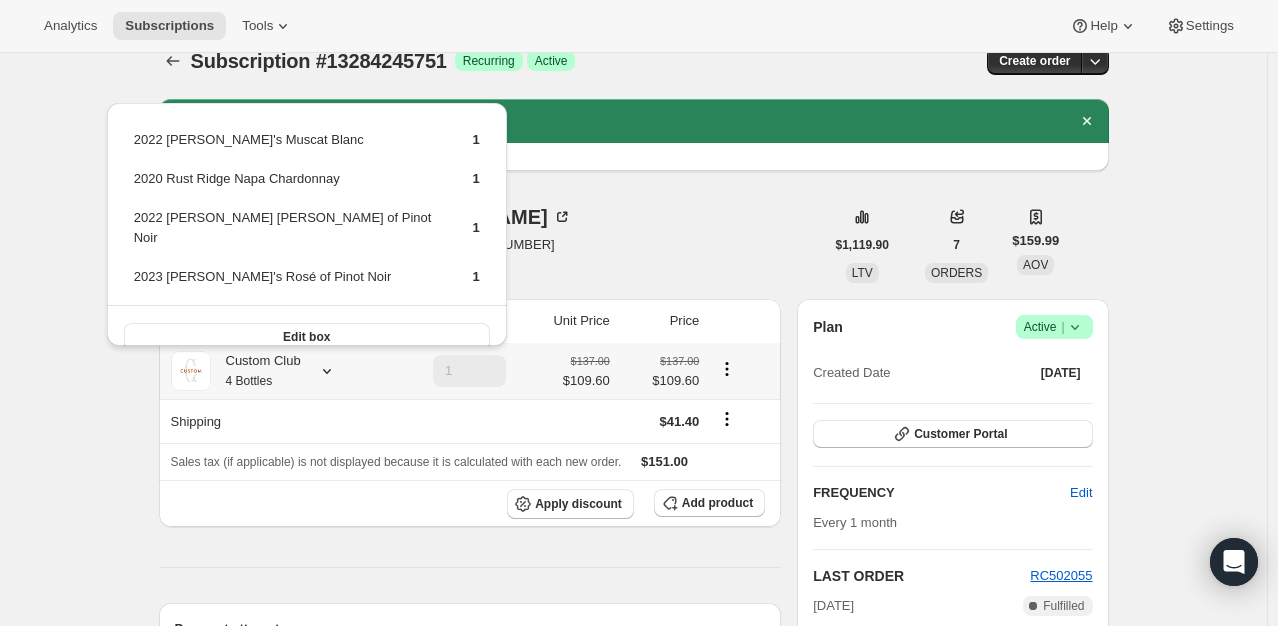 scroll, scrollTop: 0, scrollLeft: 0, axis: both 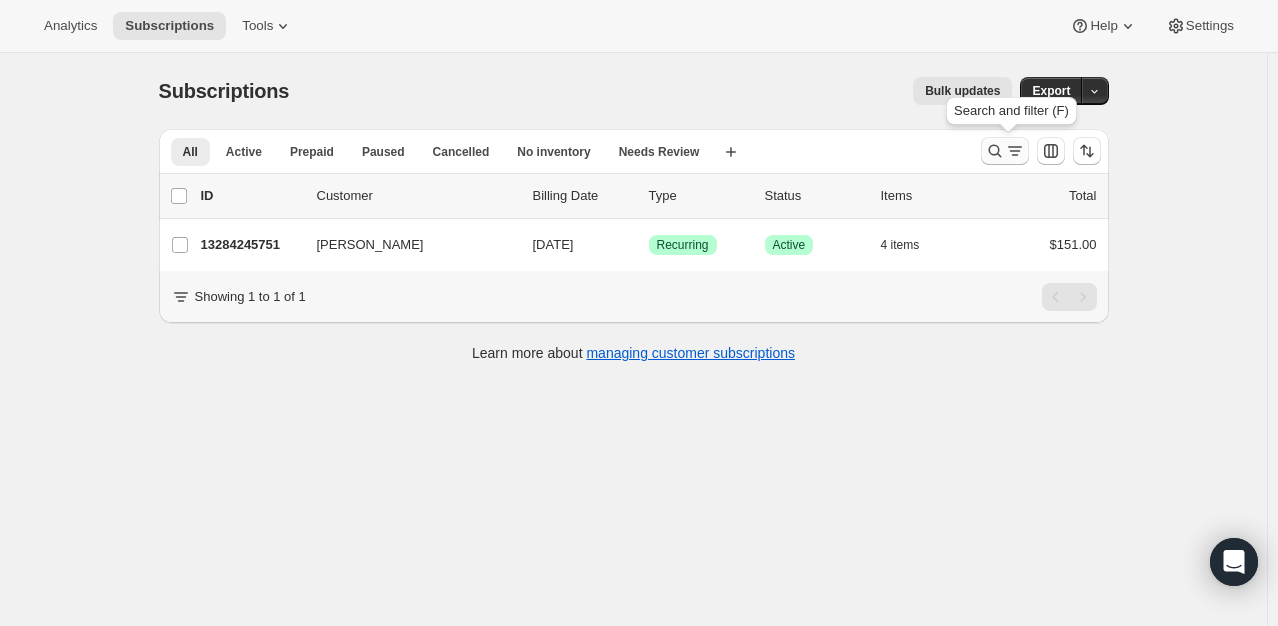 click 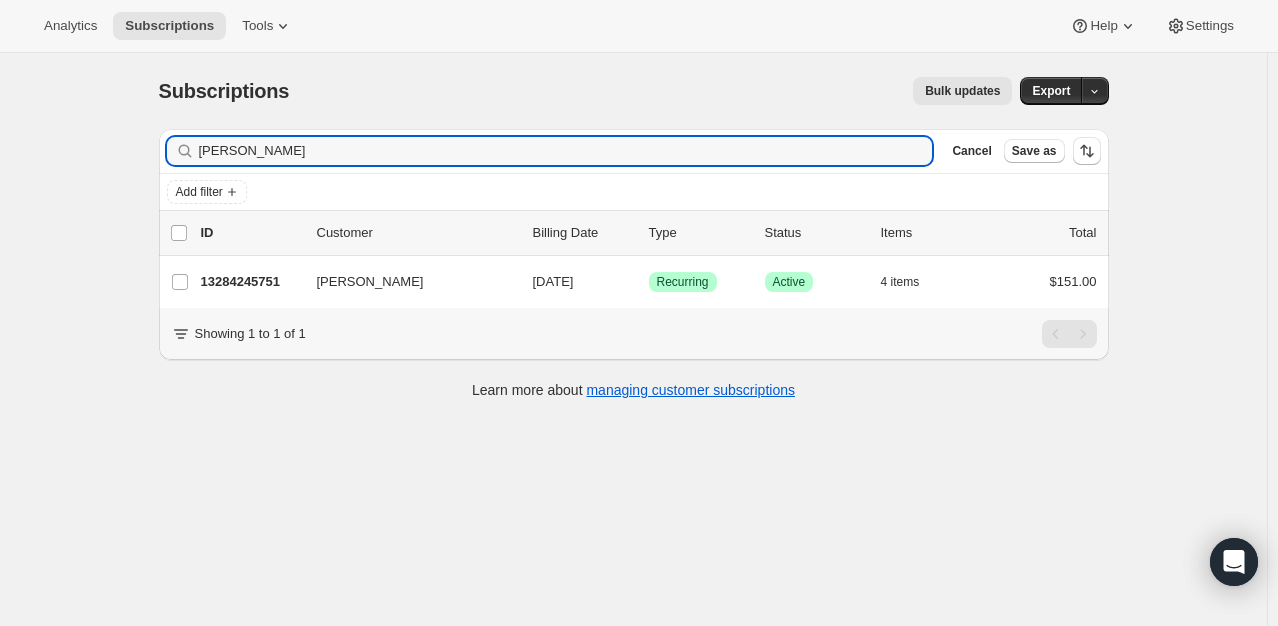 drag, startPoint x: 296, startPoint y: 153, endPoint x: 118, endPoint y: 147, distance: 178.10109 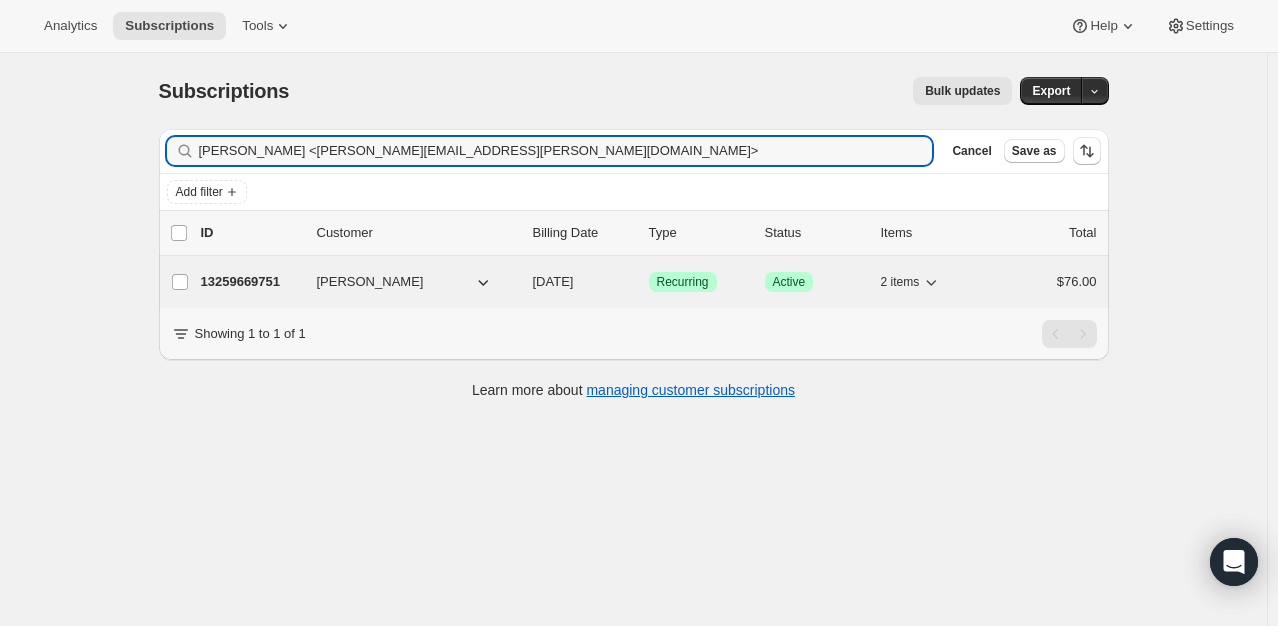 type on "Mayra Ceja <mayra.ceja@gmail.com>" 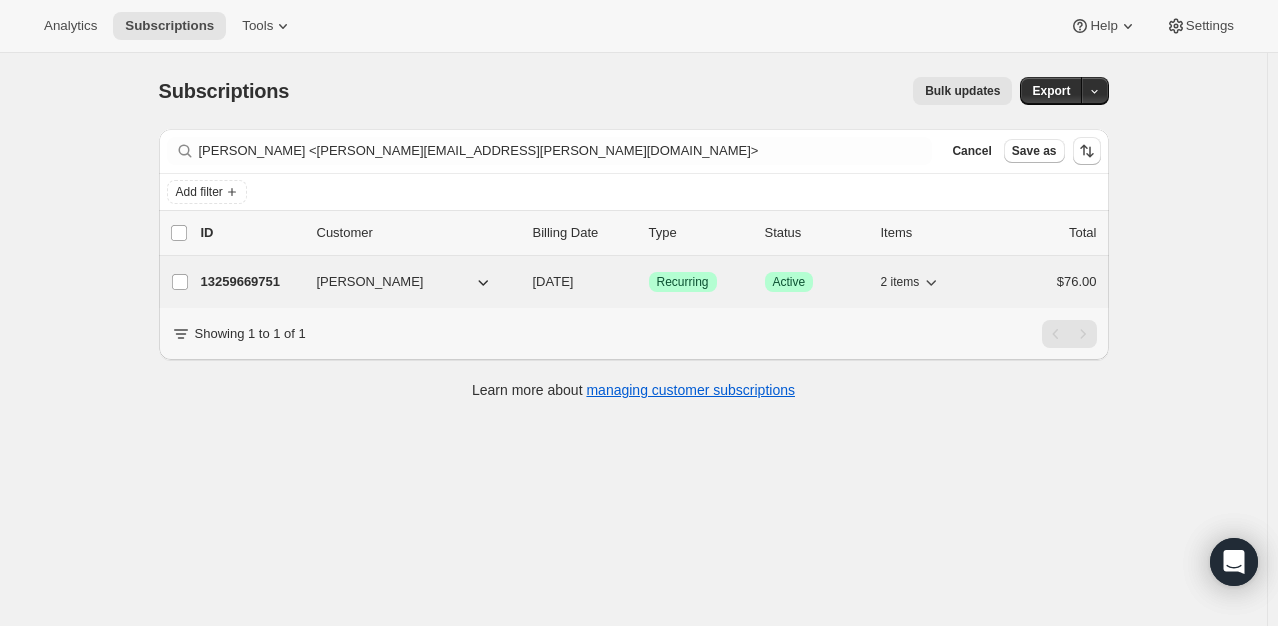 click on "13259669751" at bounding box center [251, 282] 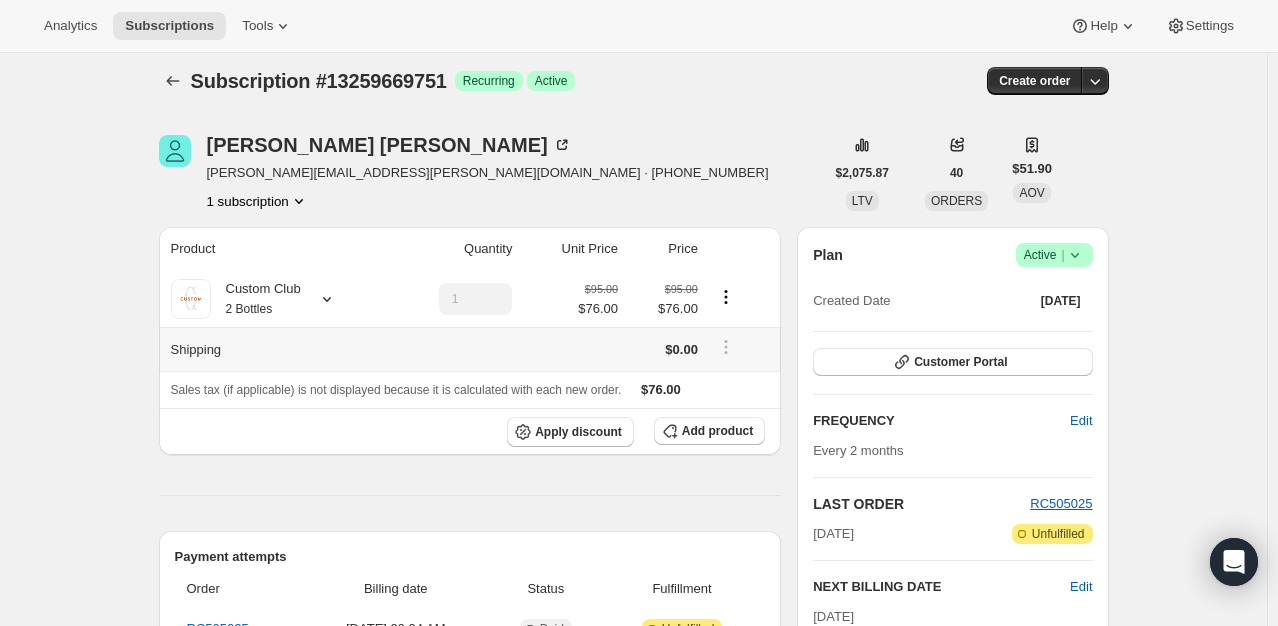 scroll, scrollTop: 0, scrollLeft: 0, axis: both 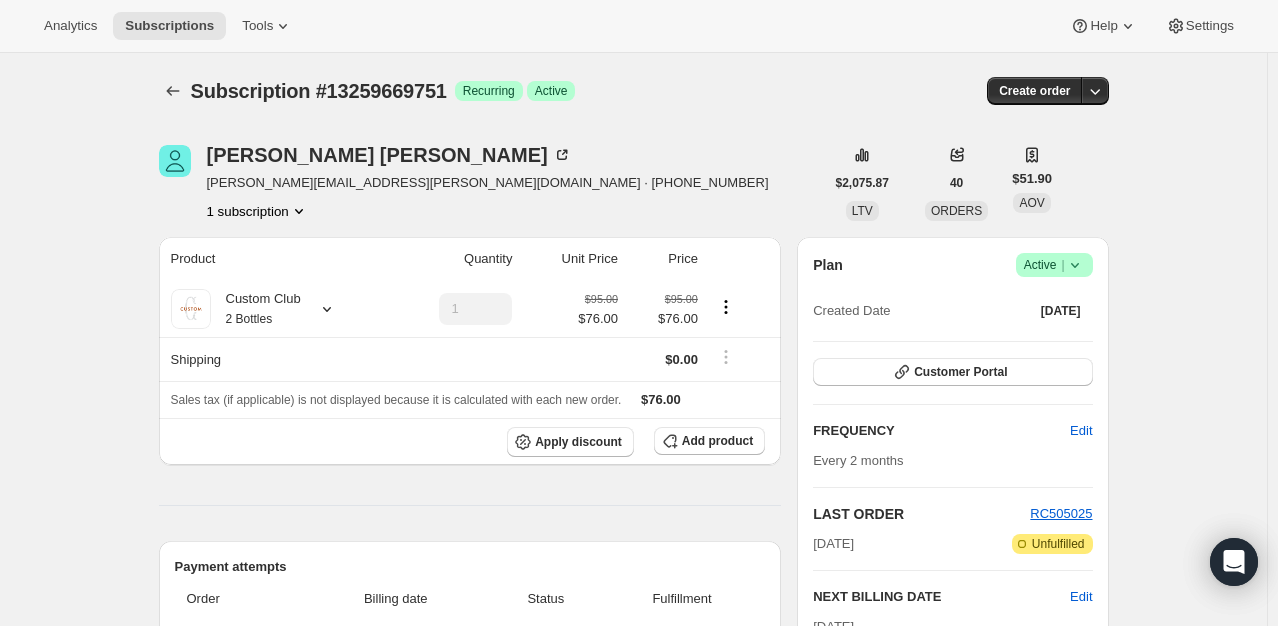 click 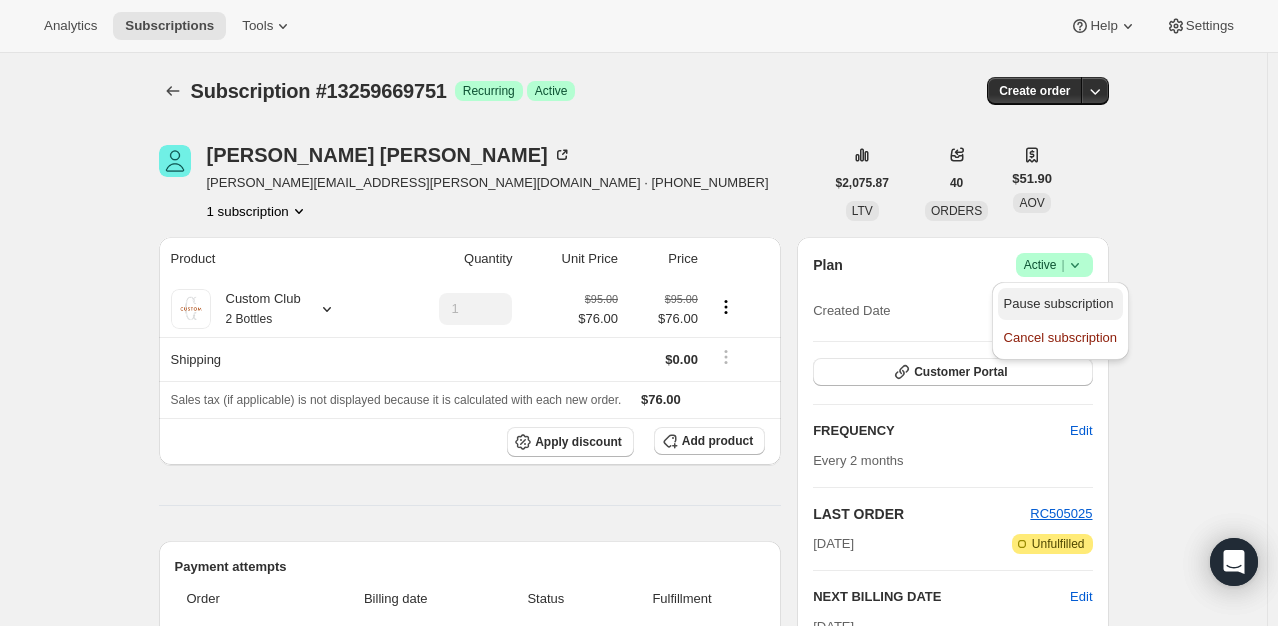 click on "Pause subscription" at bounding box center (1060, 304) 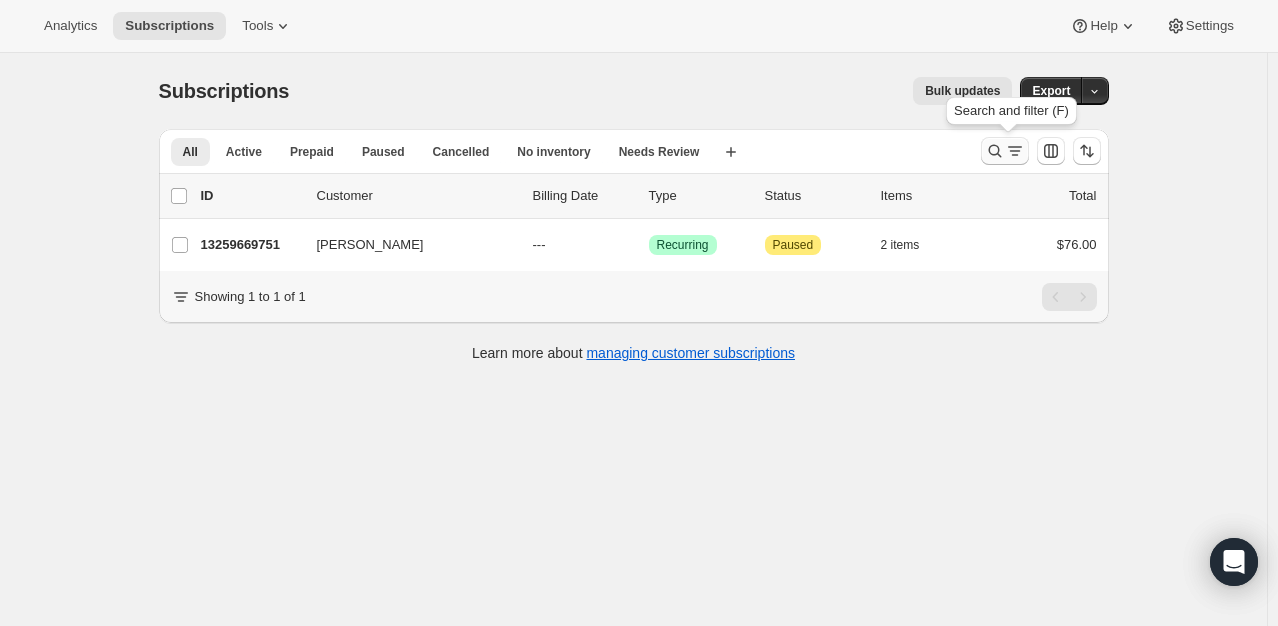 click 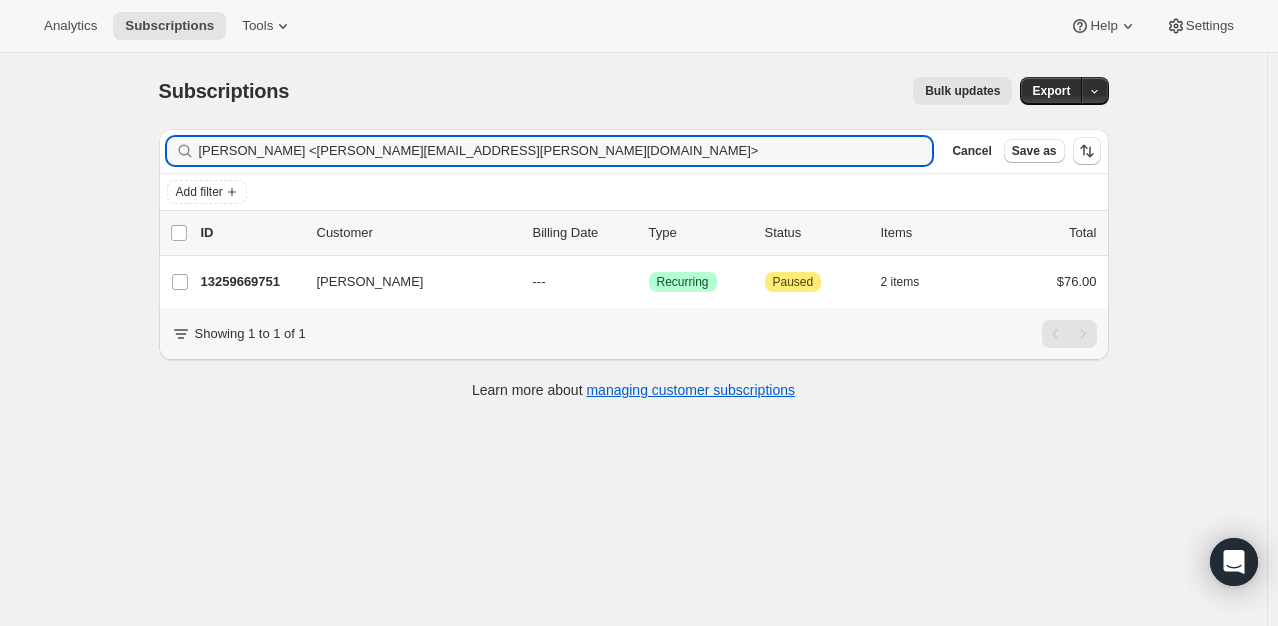 drag, startPoint x: 432, startPoint y: 137, endPoint x: 187, endPoint y: 111, distance: 246.37573 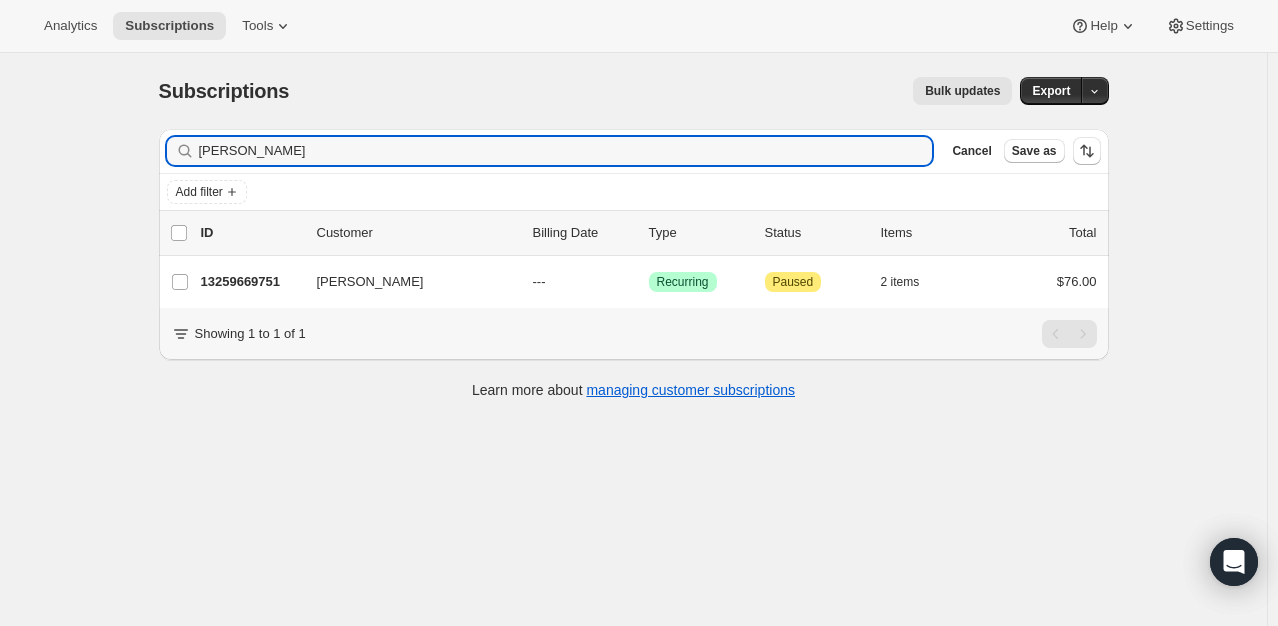type on "Alisha Othieno" 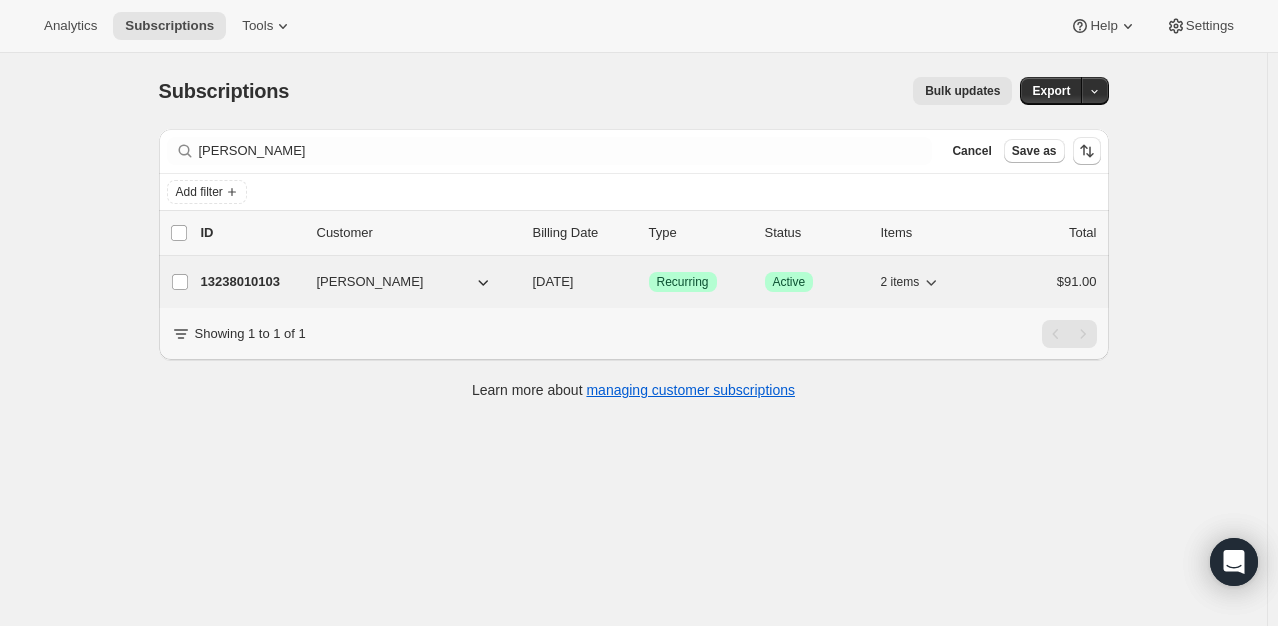 click on "13238010103" at bounding box center [251, 282] 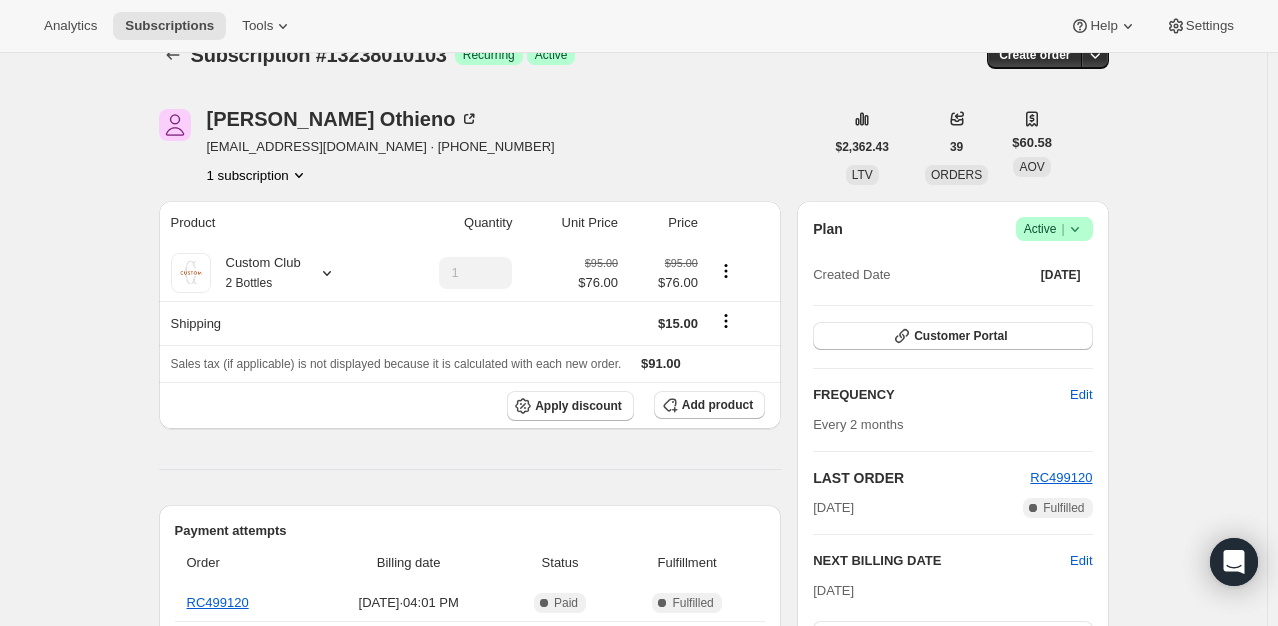 scroll, scrollTop: 28, scrollLeft: 0, axis: vertical 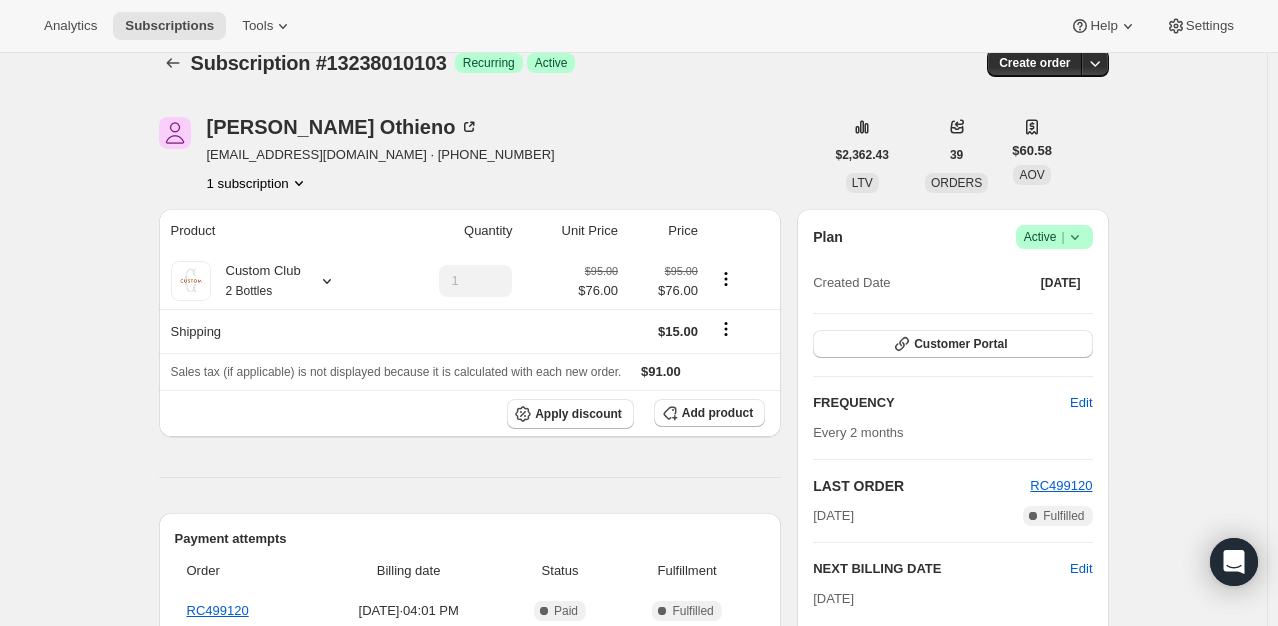 click 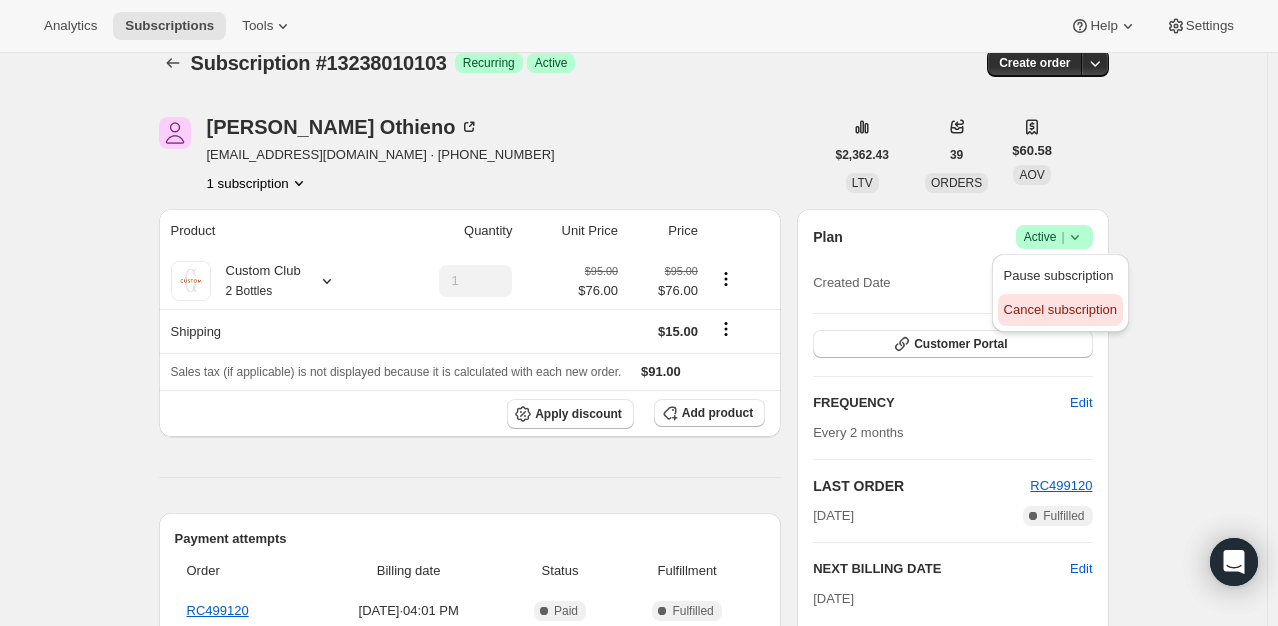 click on "Cancel subscription" at bounding box center [1060, 309] 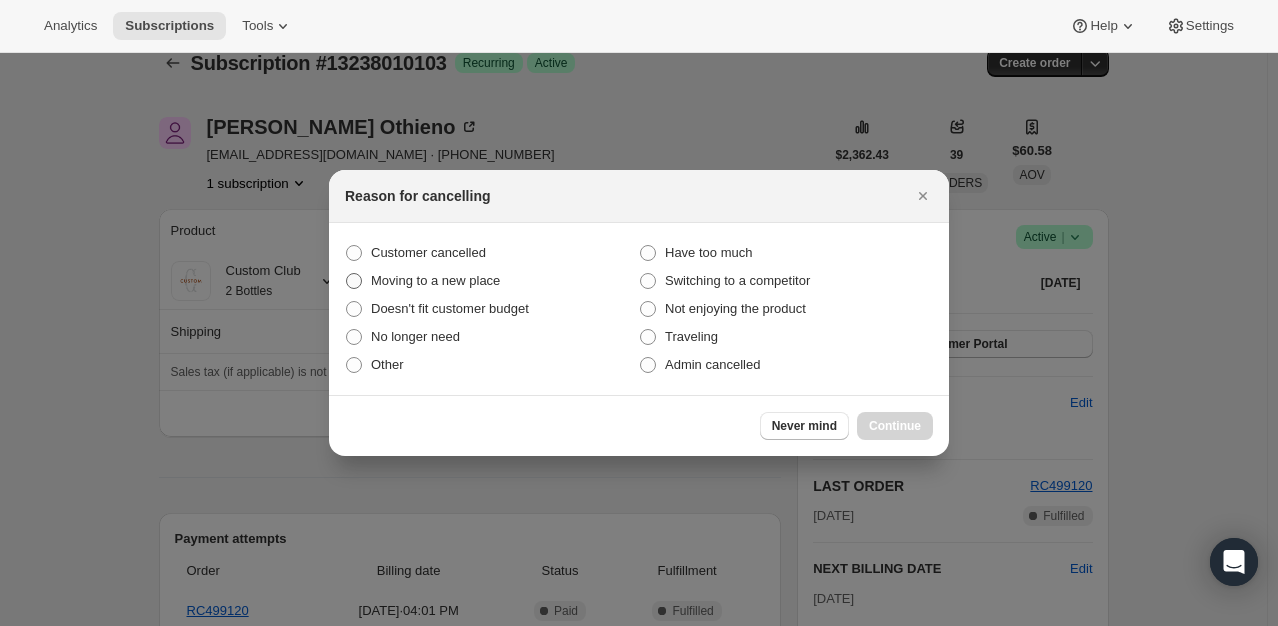 click at bounding box center [354, 281] 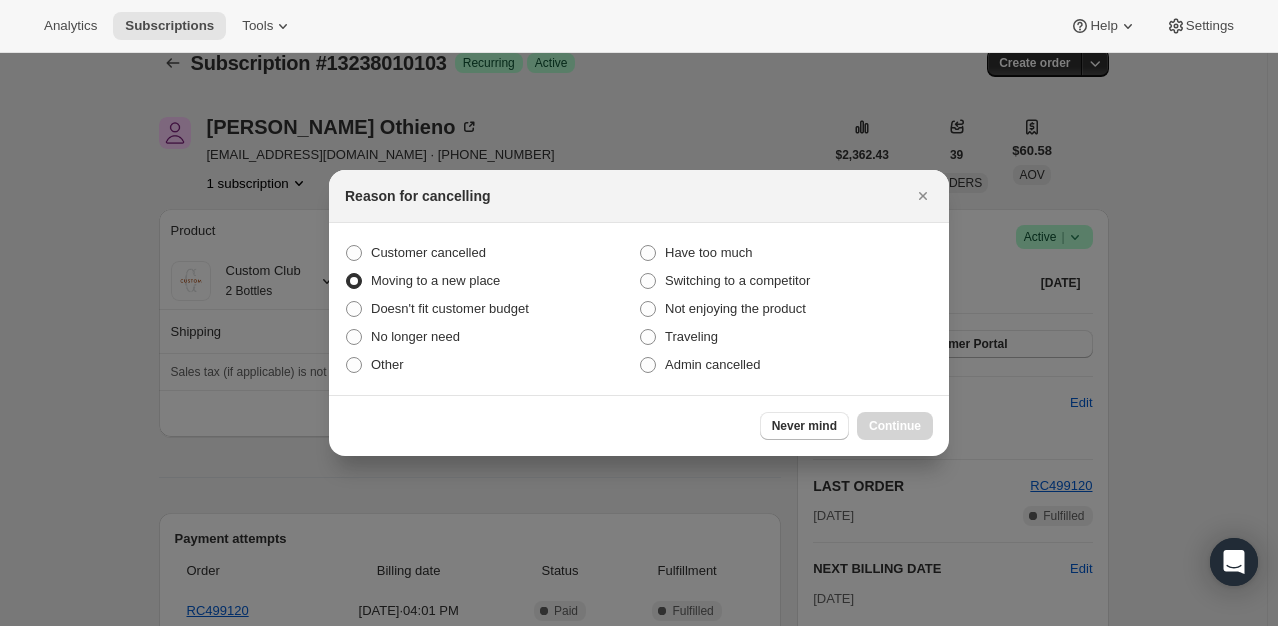 radio on "true" 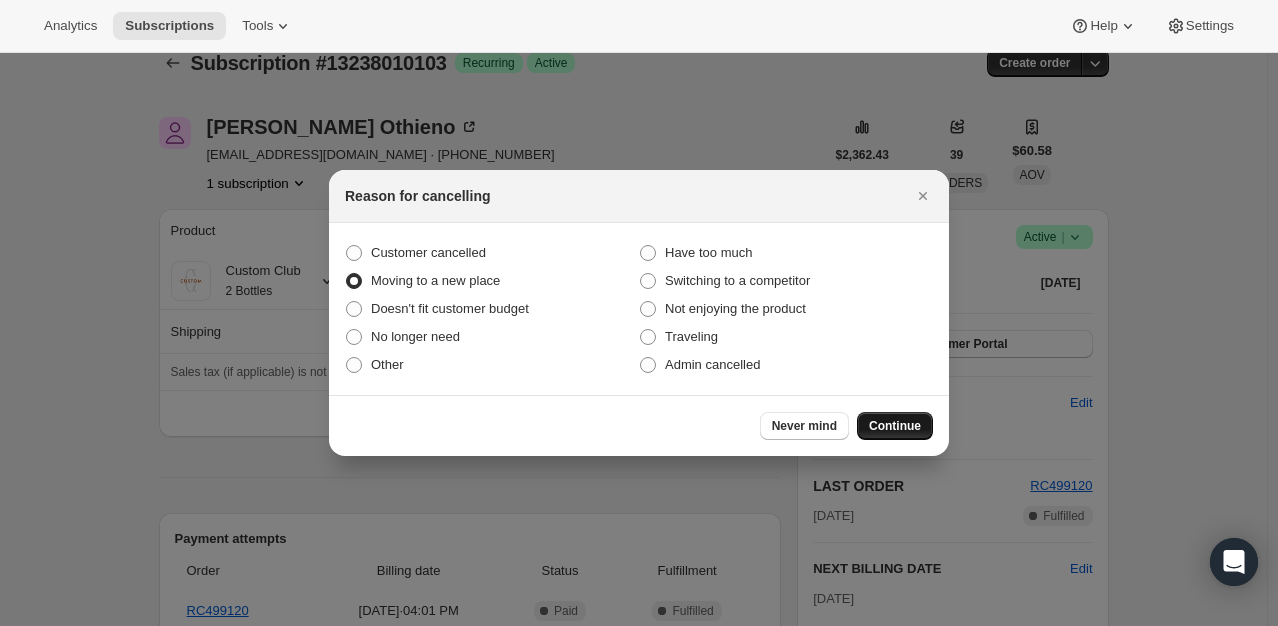 click on "Continue" at bounding box center (895, 426) 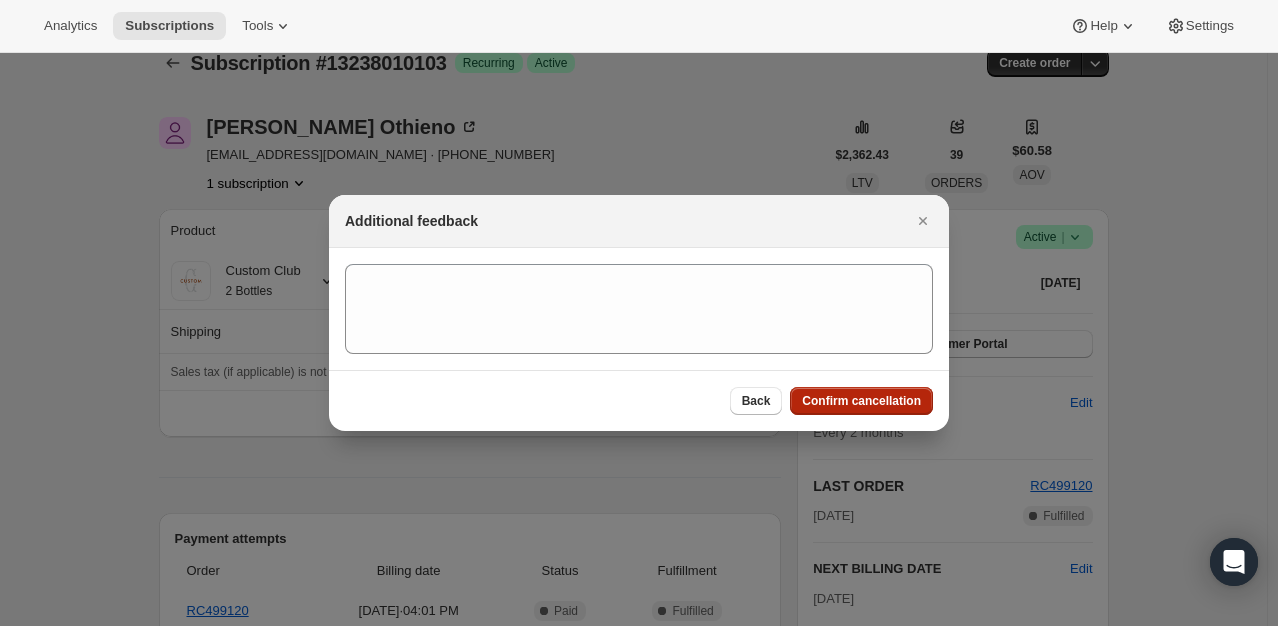click on "Confirm cancellation" at bounding box center (861, 401) 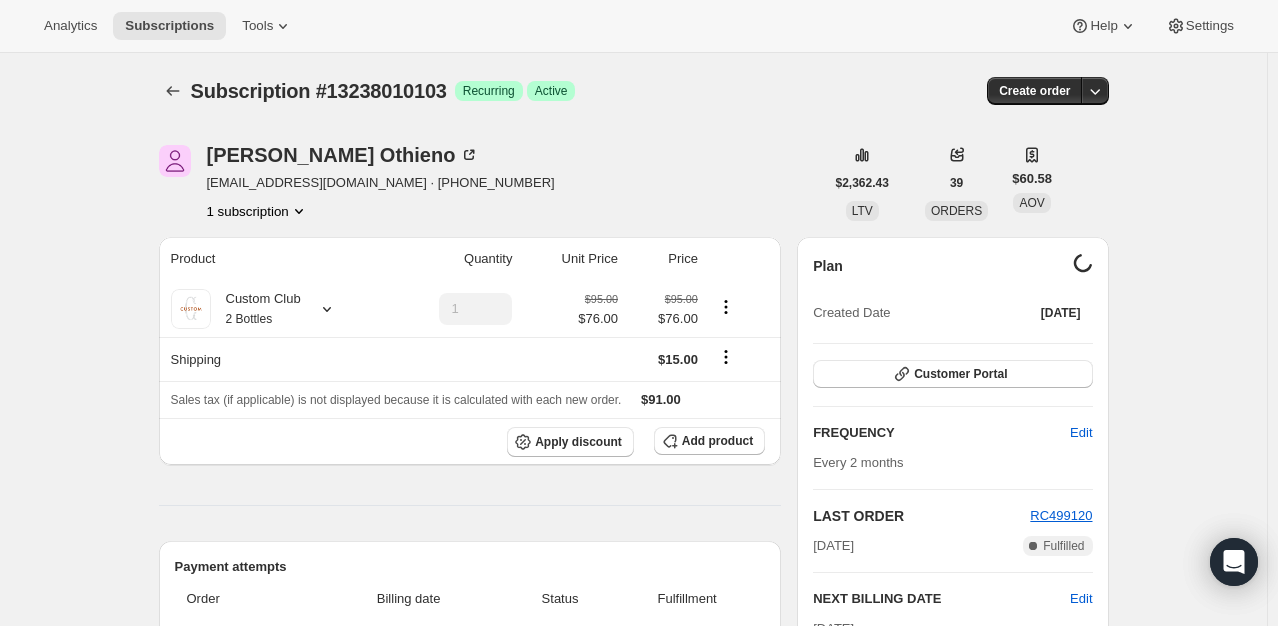 scroll, scrollTop: 28, scrollLeft: 0, axis: vertical 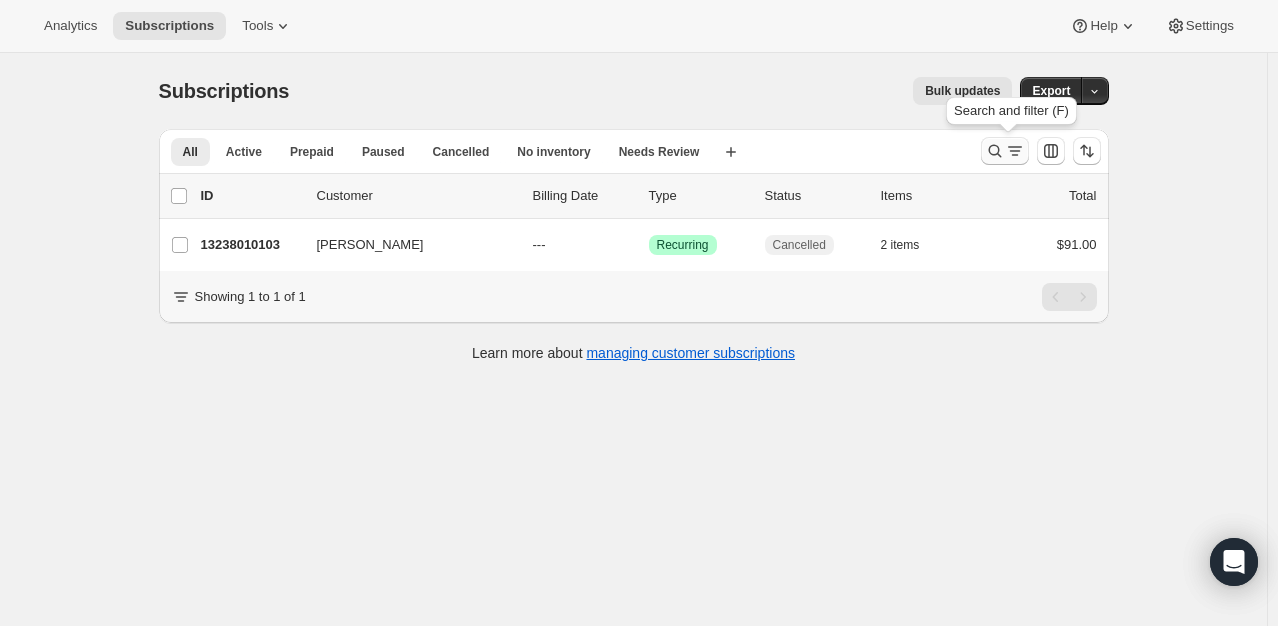 click 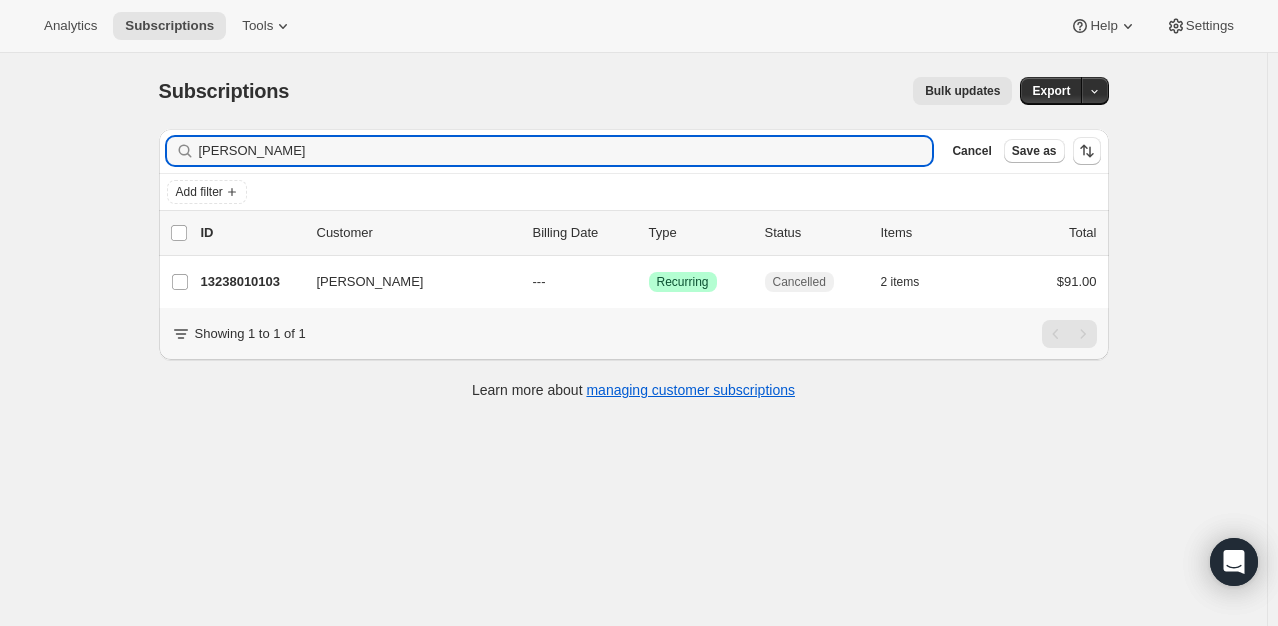 drag, startPoint x: 336, startPoint y: 157, endPoint x: 38, endPoint y: 116, distance: 300.80725 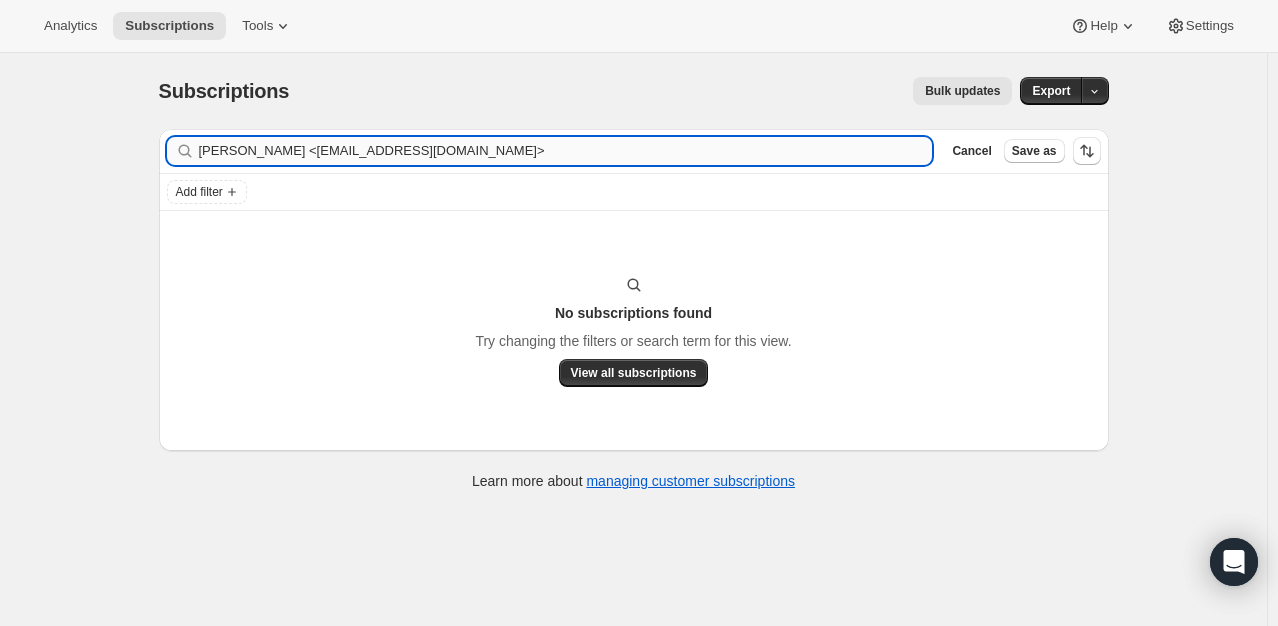 drag, startPoint x: 462, startPoint y: 148, endPoint x: 291, endPoint y: 150, distance: 171.01169 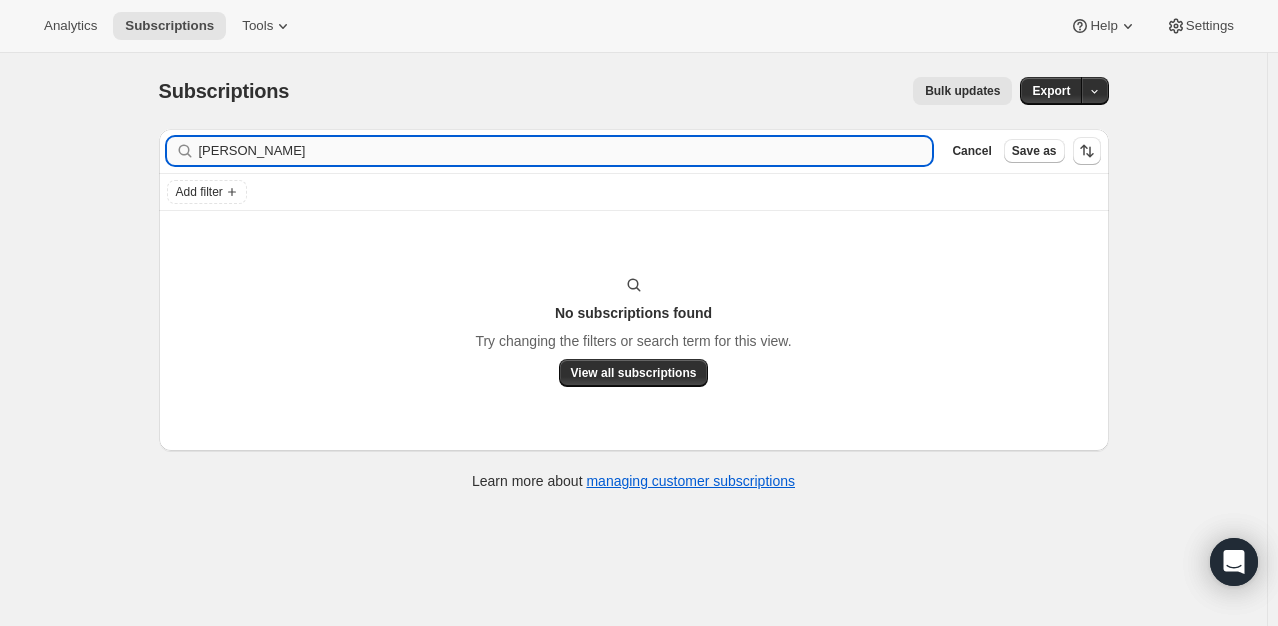 click on "Erika Lagrisola" at bounding box center [566, 151] 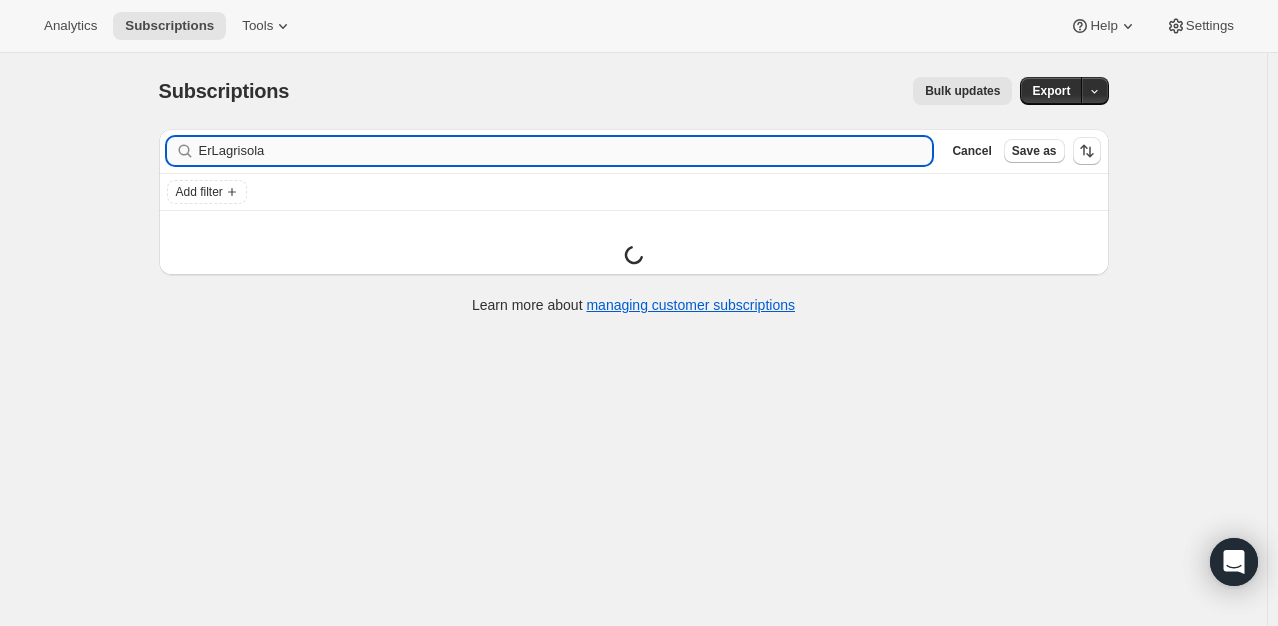 type on "Er Lagrisola" 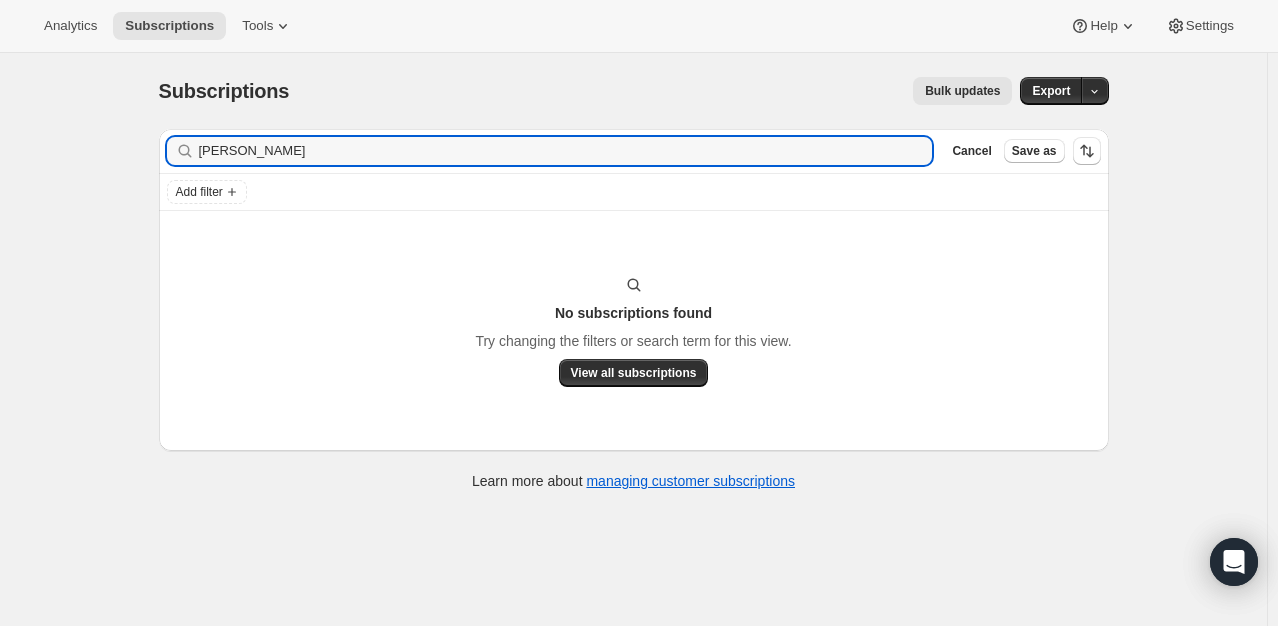 drag, startPoint x: 319, startPoint y: 158, endPoint x: 140, endPoint y: 135, distance: 180.4716 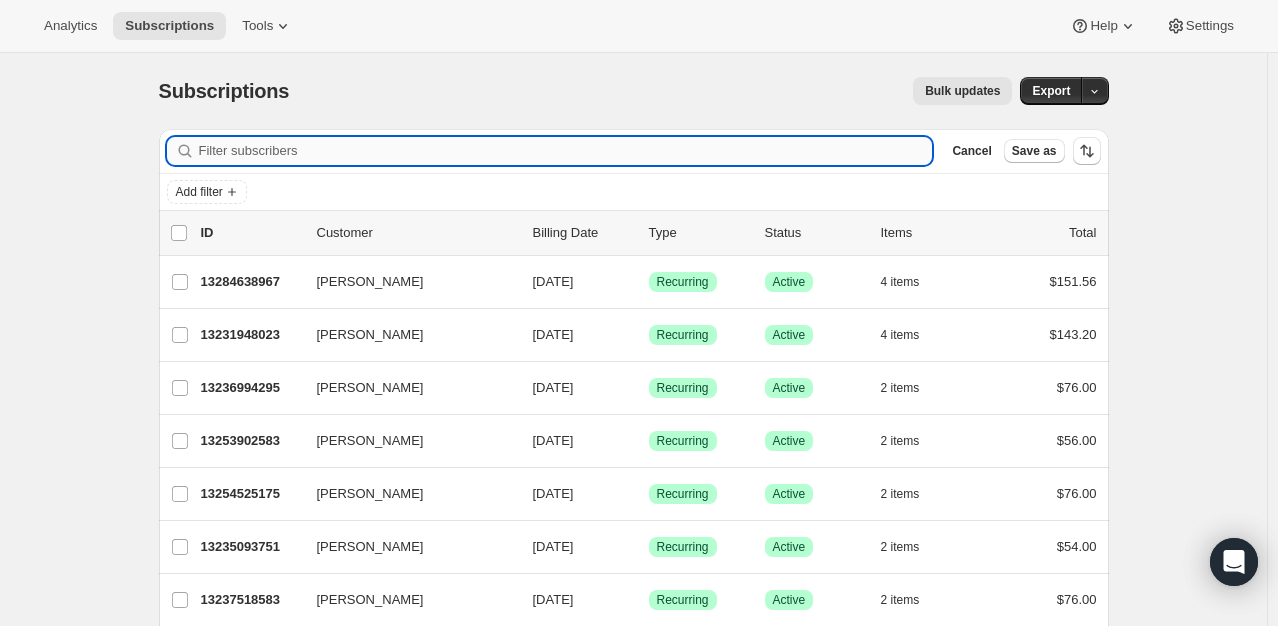 paste on "elagrisola@gmail.com>" 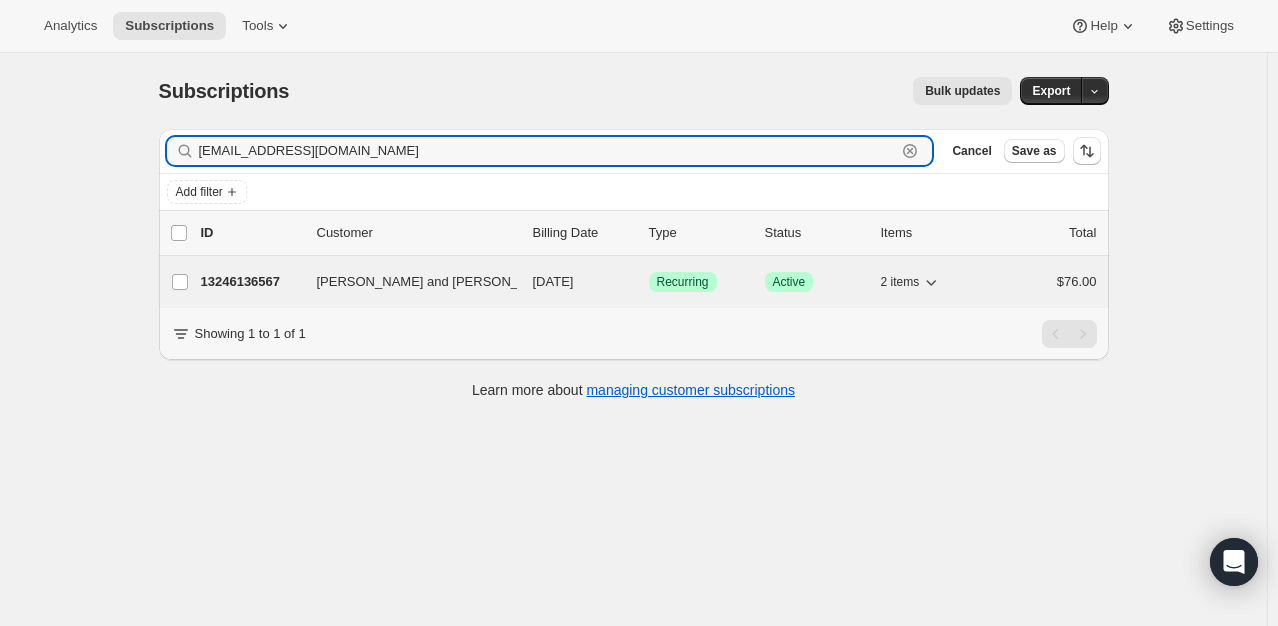 type on "elagrisola@gmail.com" 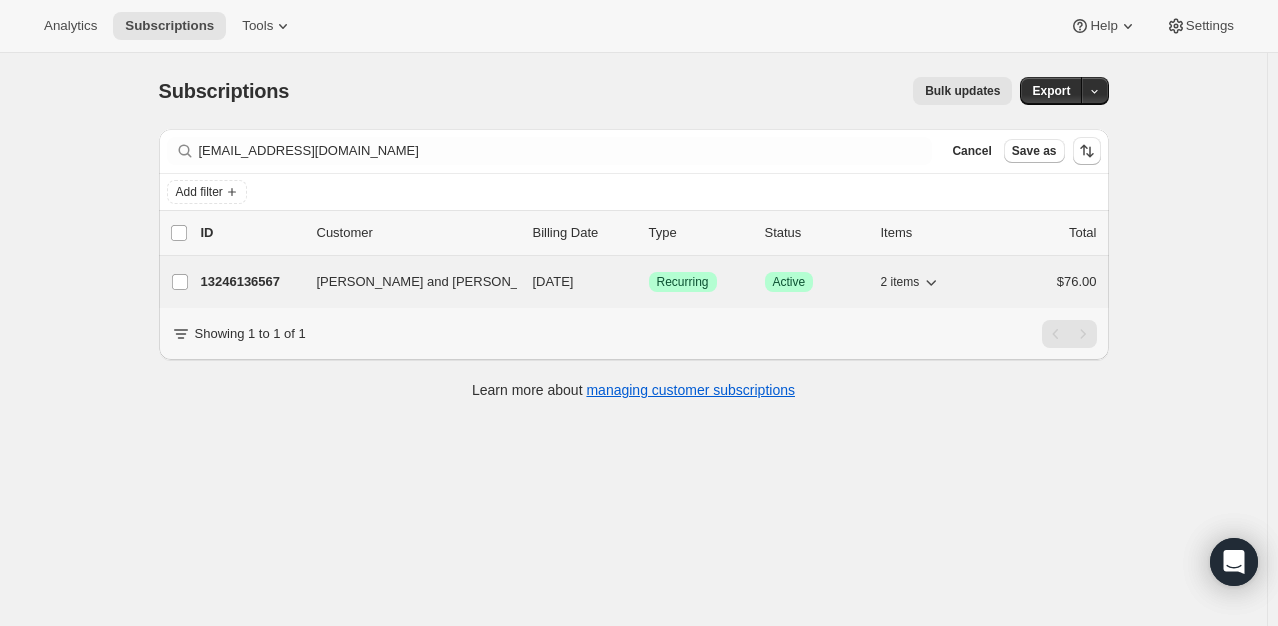 click on "13246136567 Erika and Abraham Hillsman 08/01/2025 Success Recurring Success Active 2   items $76.00" at bounding box center (649, 282) 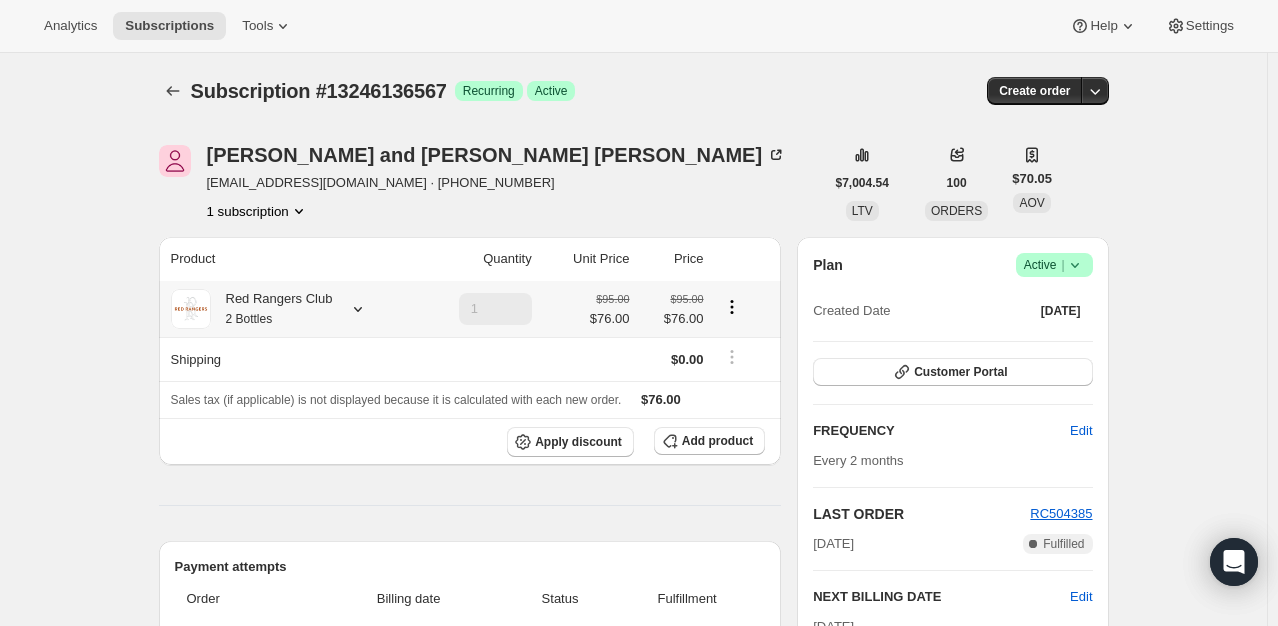 click 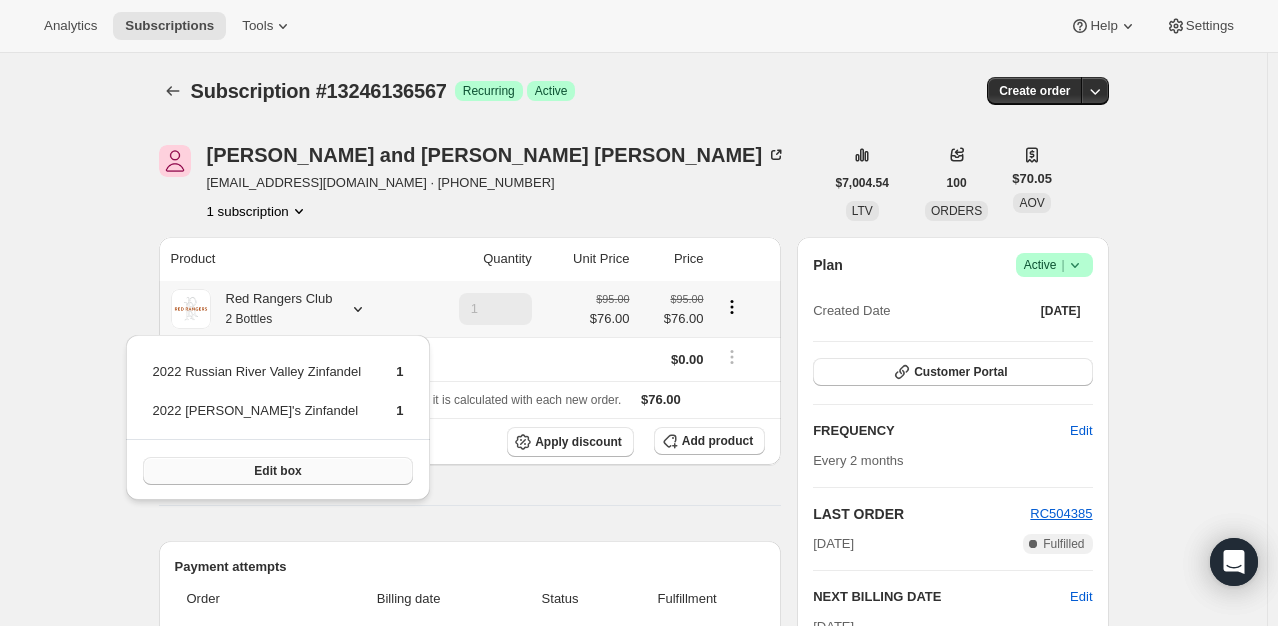 click on "Edit box" at bounding box center [278, 471] 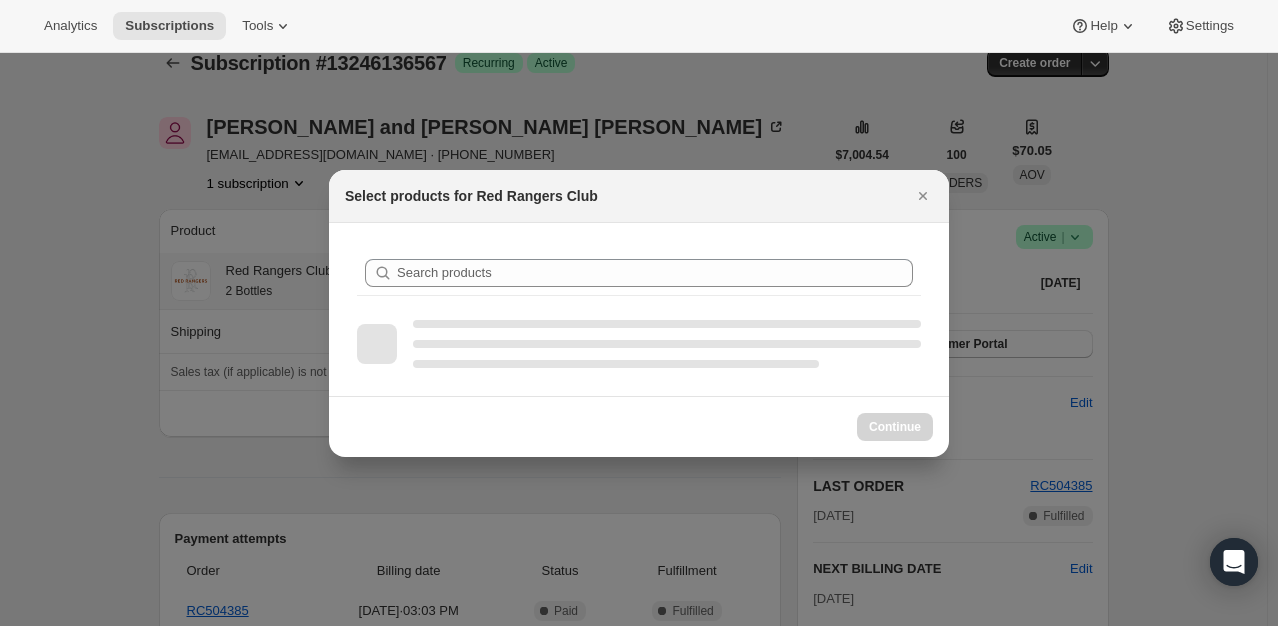 scroll, scrollTop: 0, scrollLeft: 0, axis: both 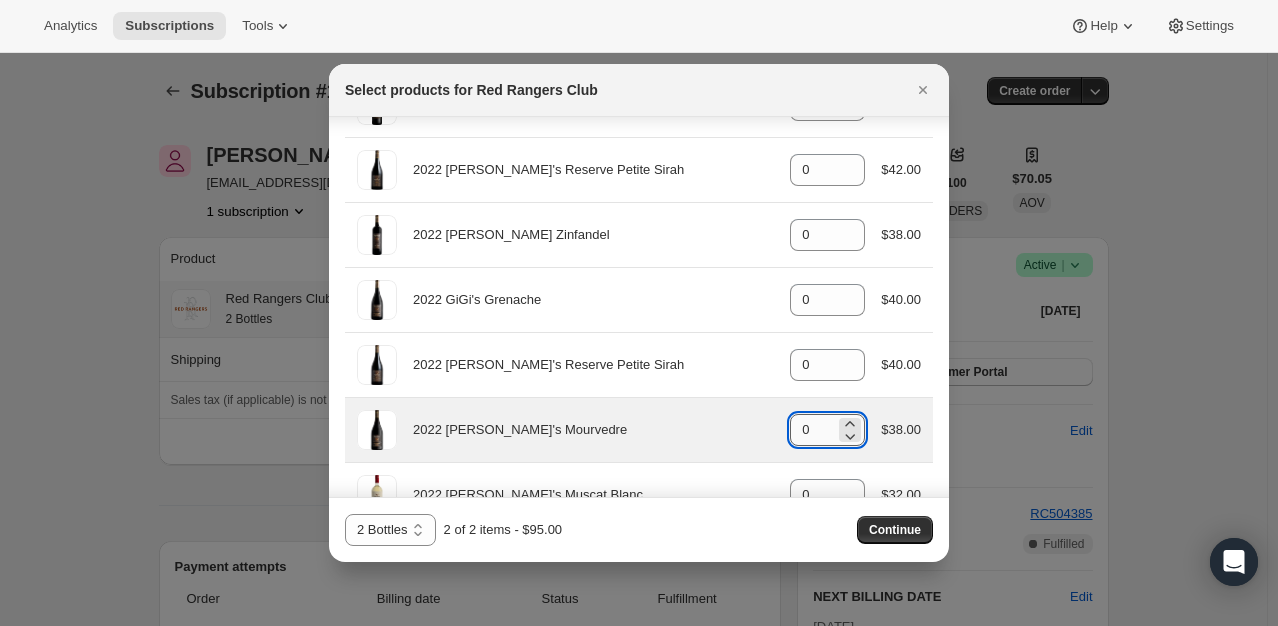 click on "0" at bounding box center [812, 430] 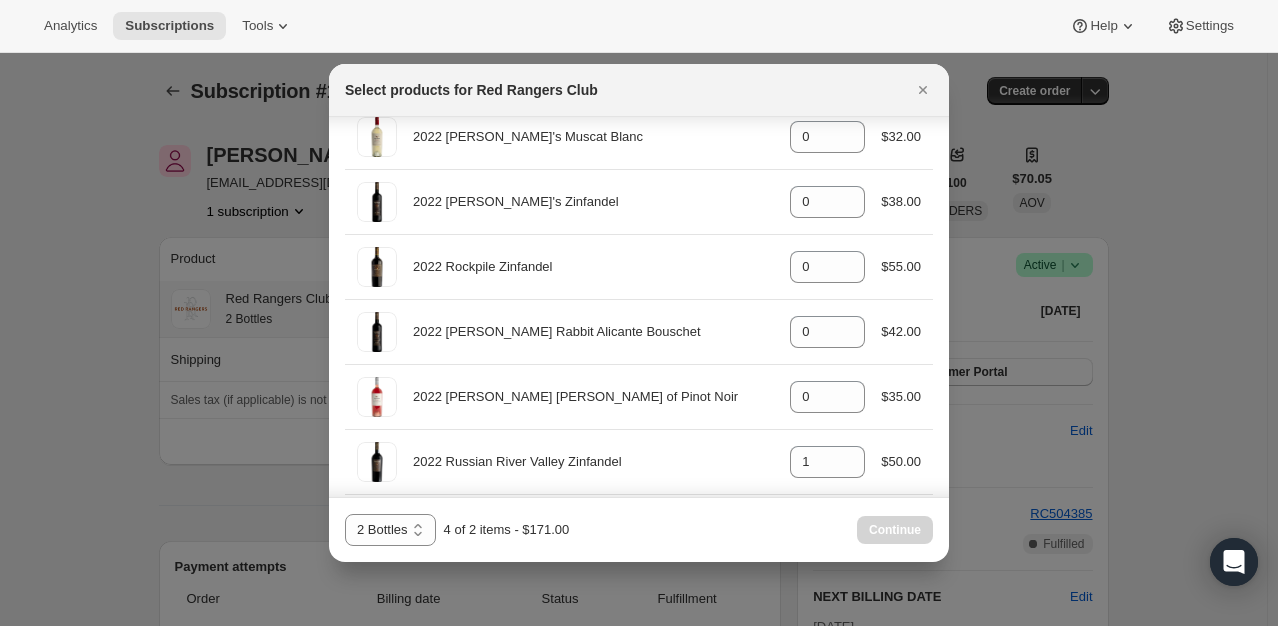 scroll, scrollTop: 1852, scrollLeft: 0, axis: vertical 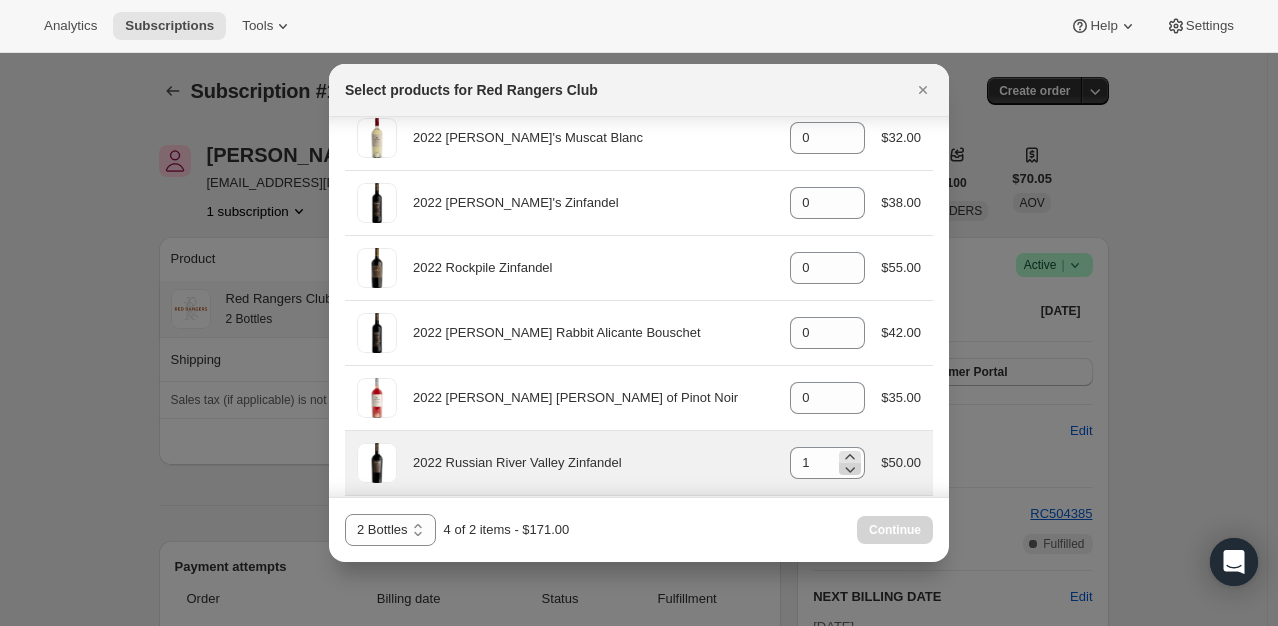type on "2" 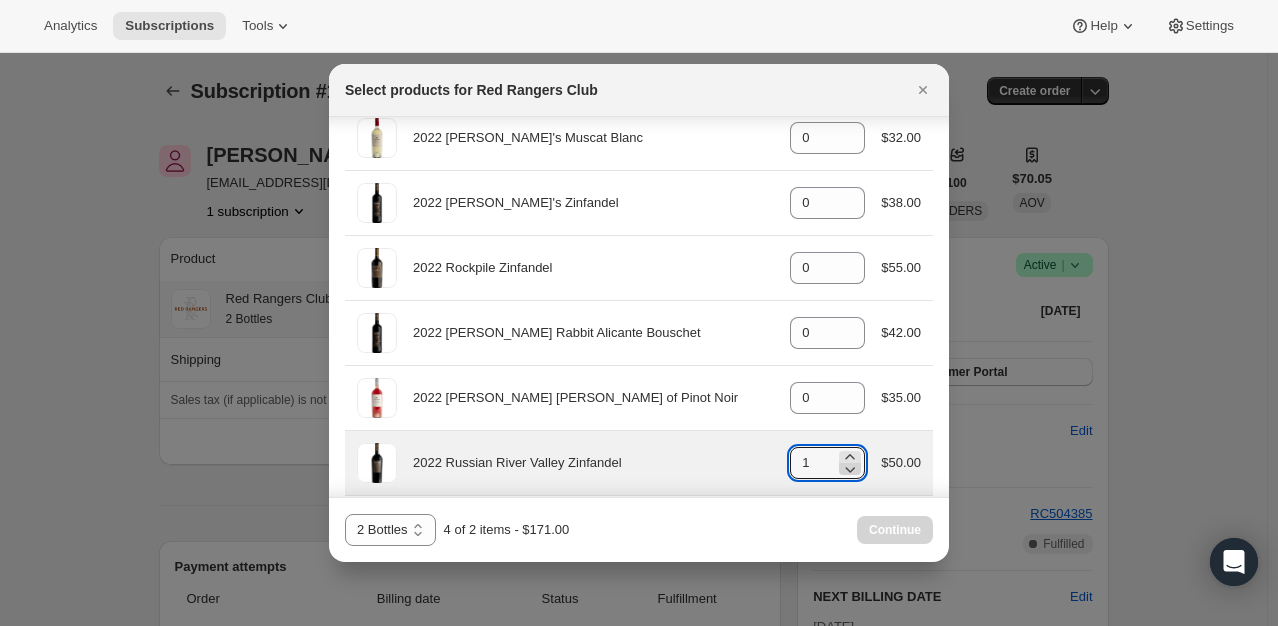 click 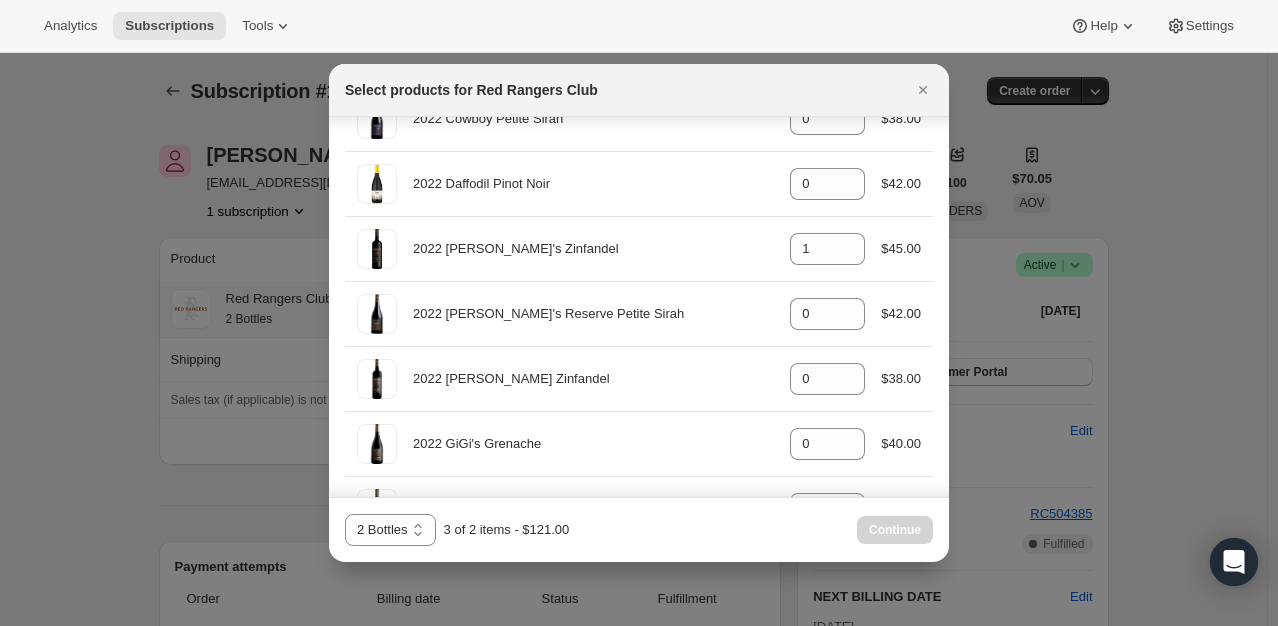 scroll, scrollTop: 1350, scrollLeft: 0, axis: vertical 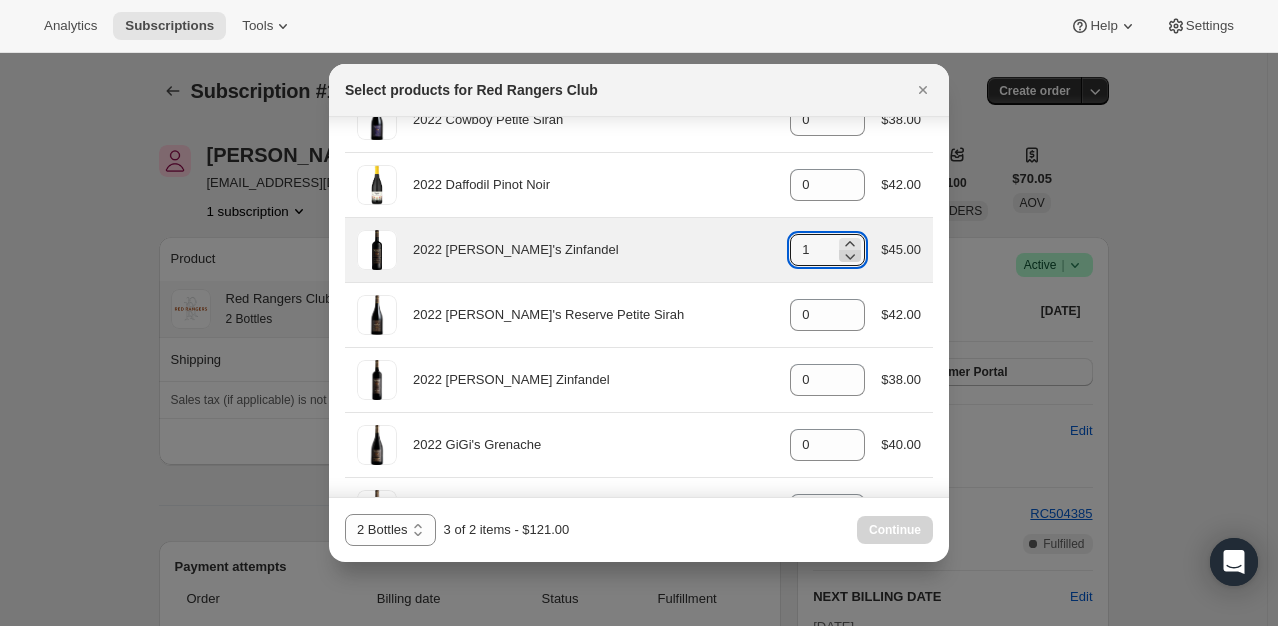 click 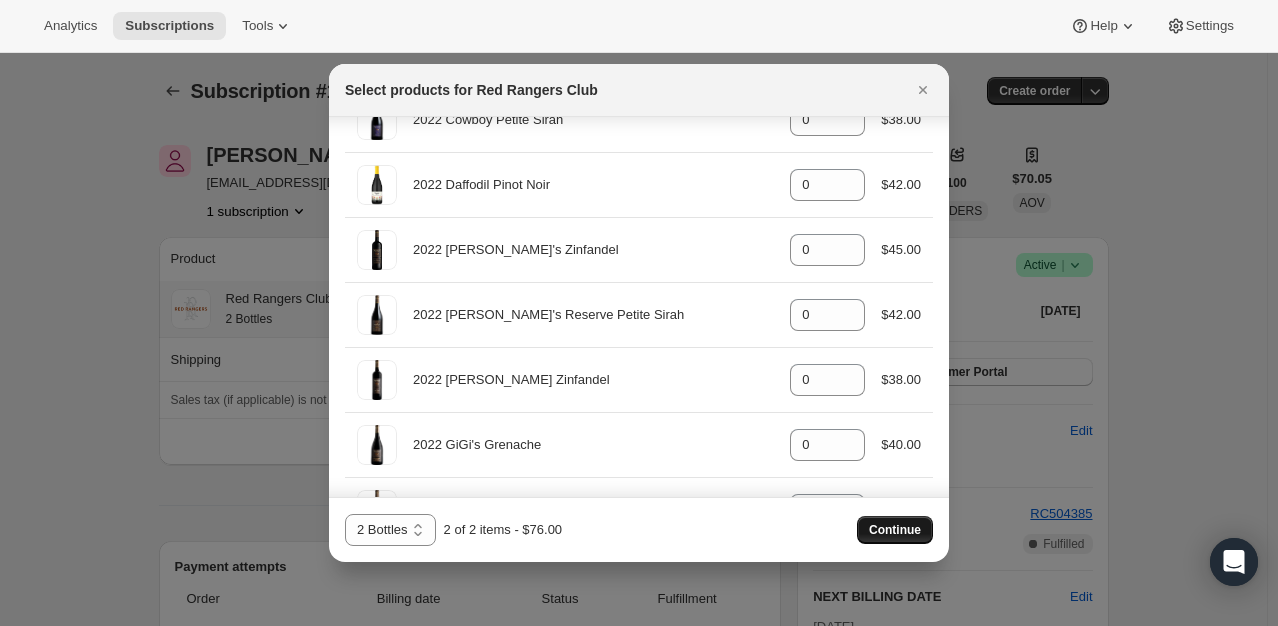 click on "Continue" at bounding box center (895, 530) 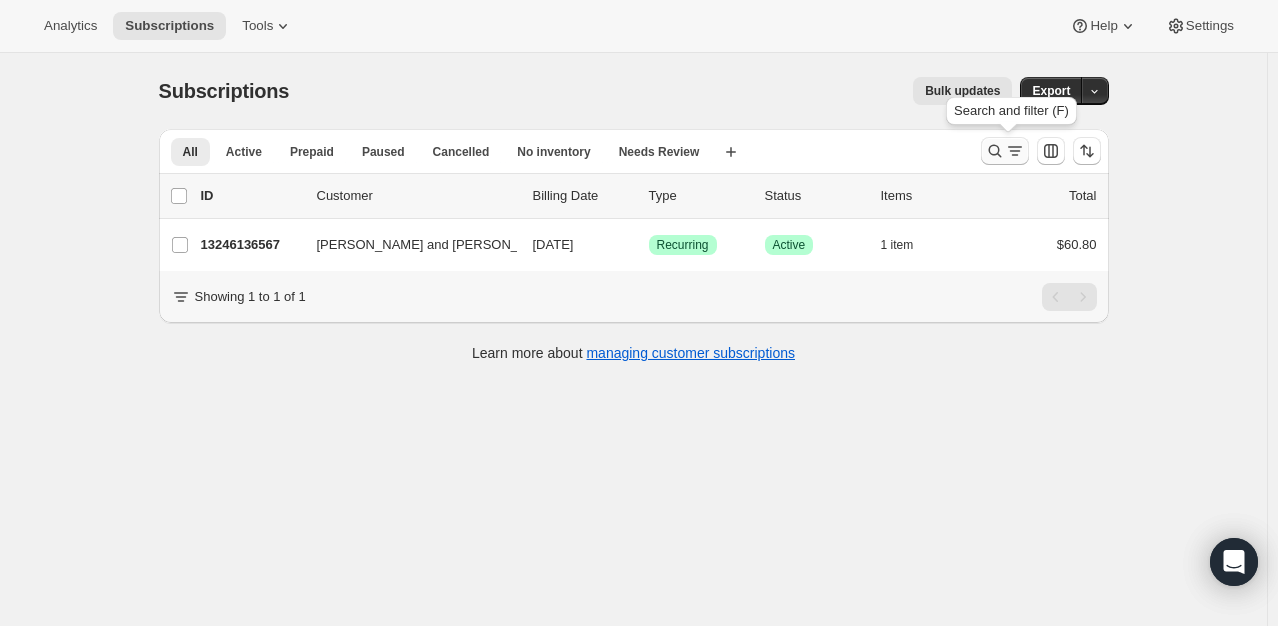 click 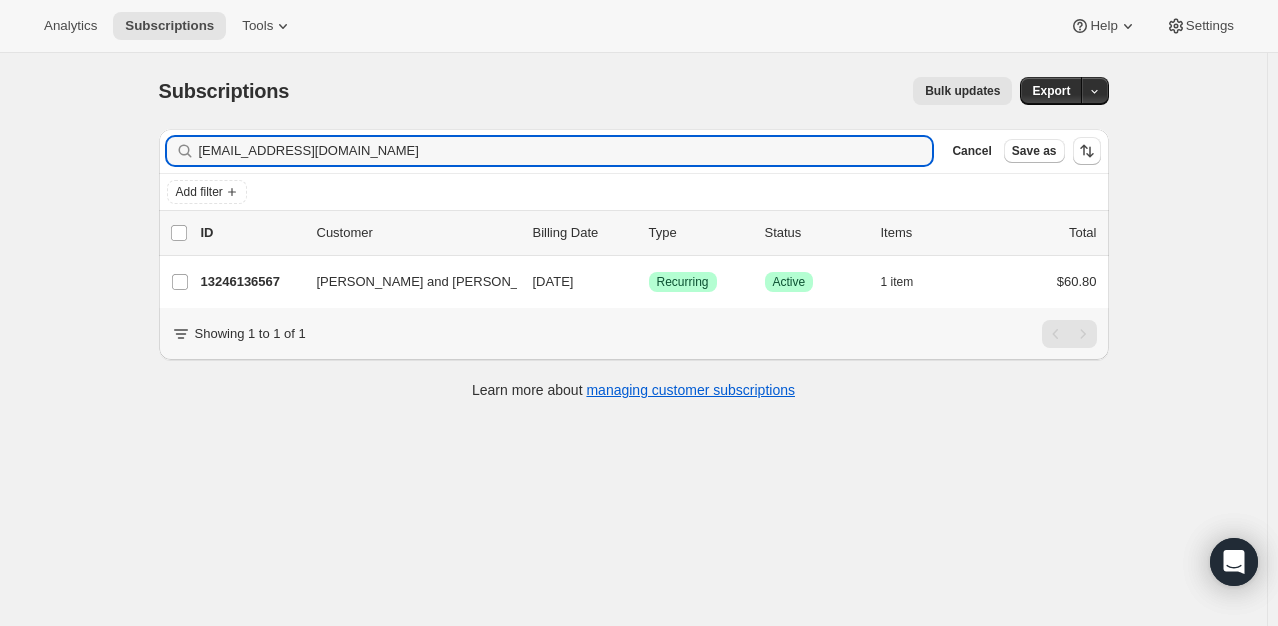 drag, startPoint x: 396, startPoint y: 147, endPoint x: -136, endPoint y: 174, distance: 532.6847 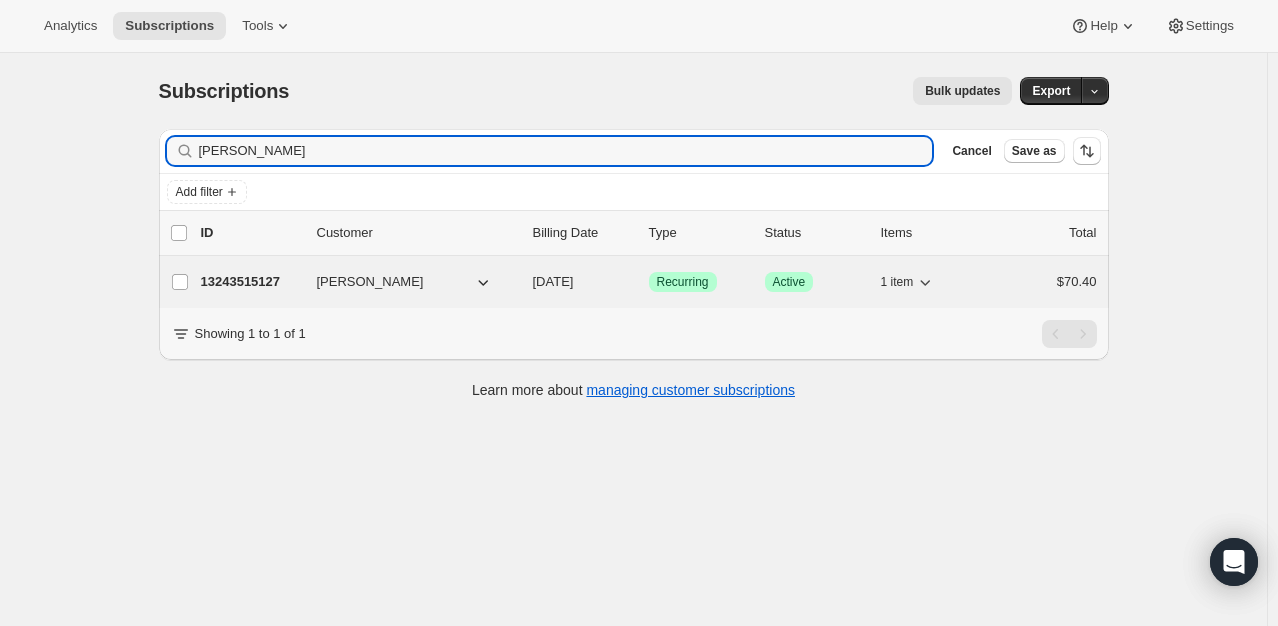 type on "brandy garcia" 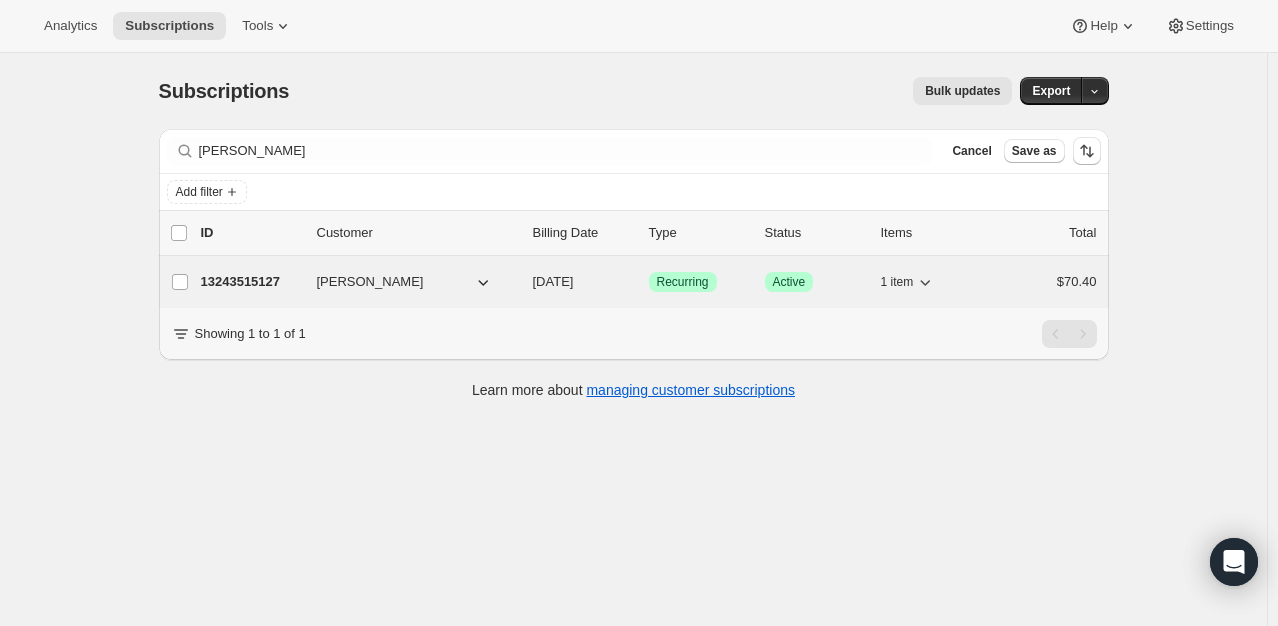 click on "13243515127" at bounding box center (251, 282) 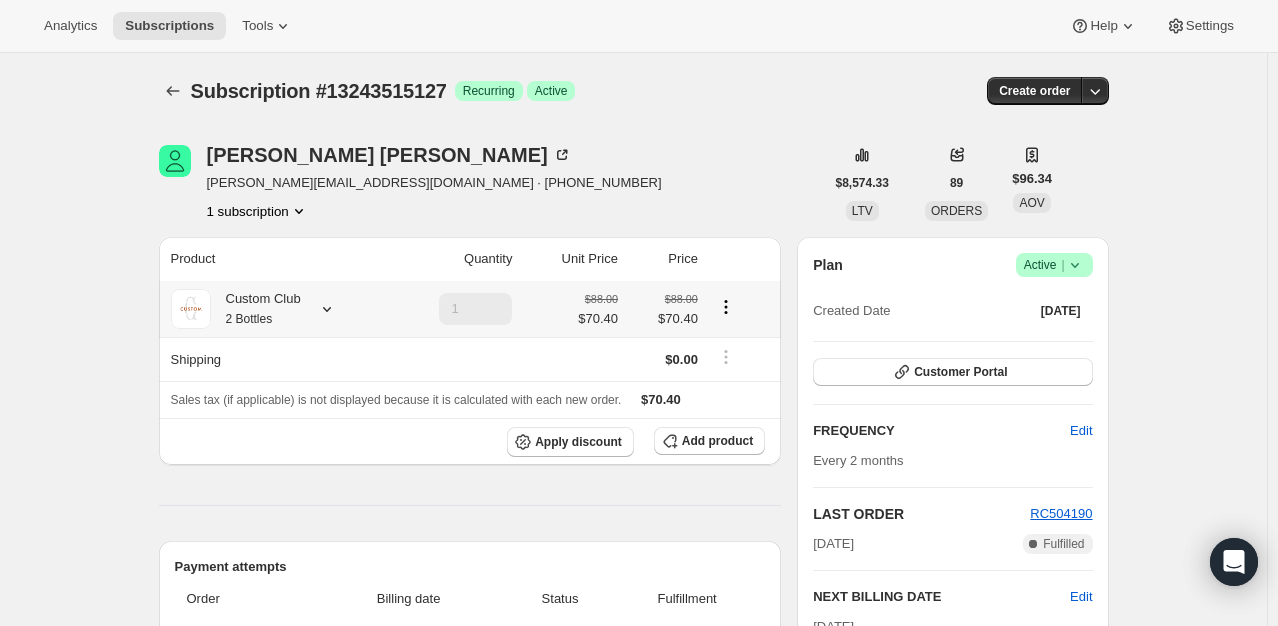 click 